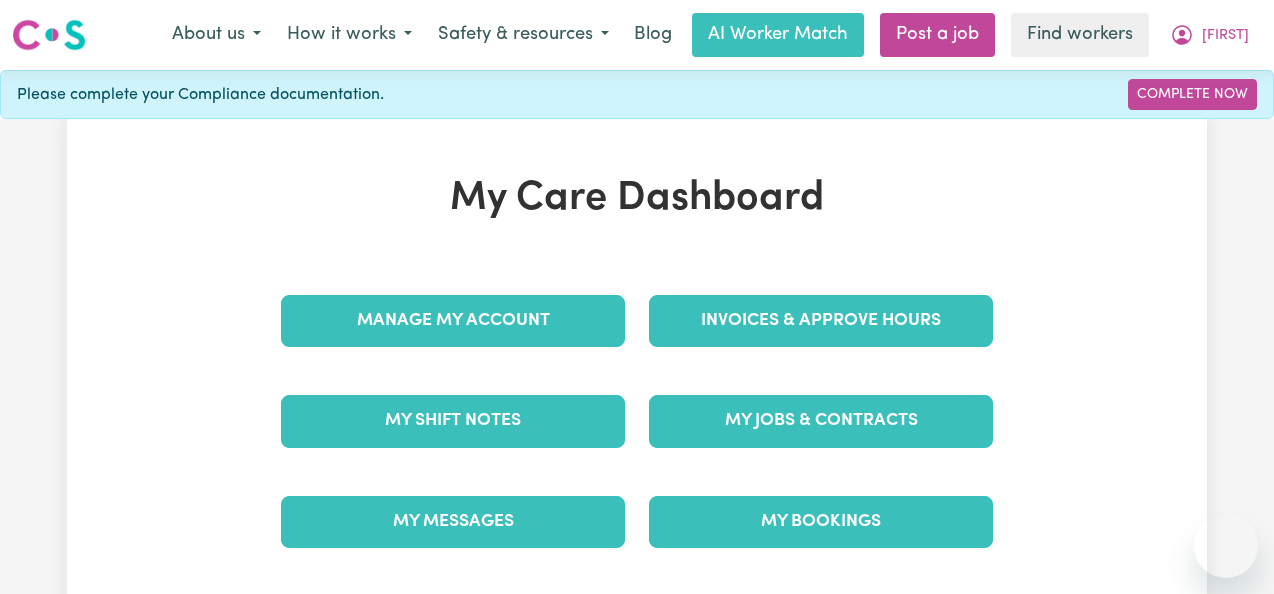 scroll, scrollTop: 0, scrollLeft: 0, axis: both 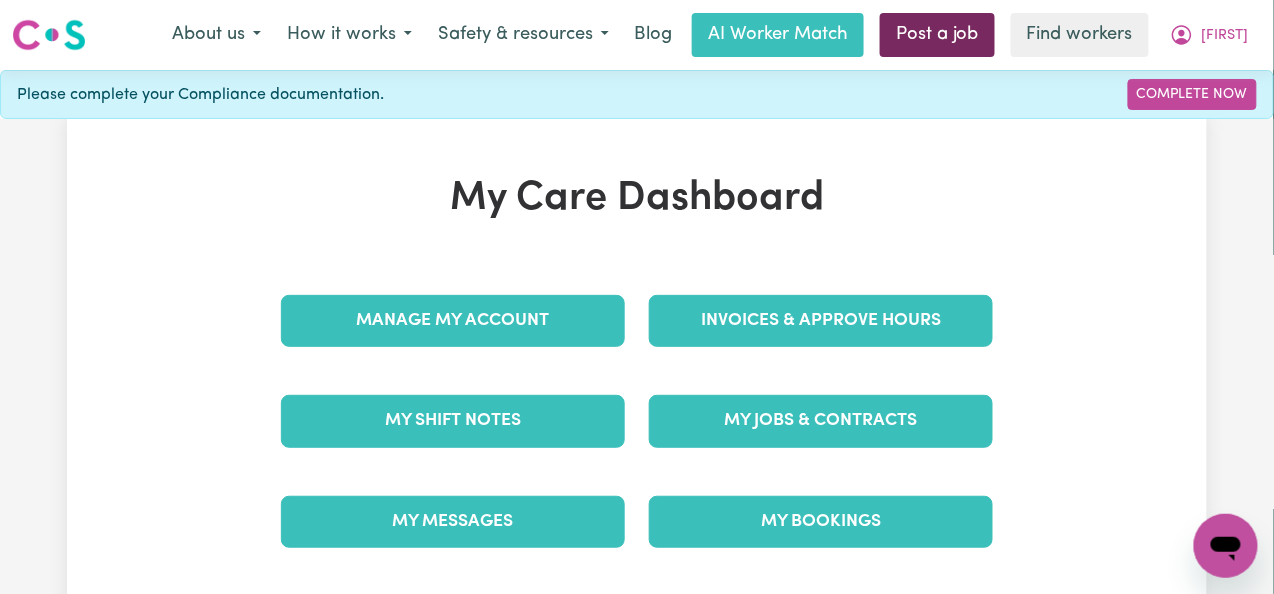 click on "Post a job" at bounding box center (937, 35) 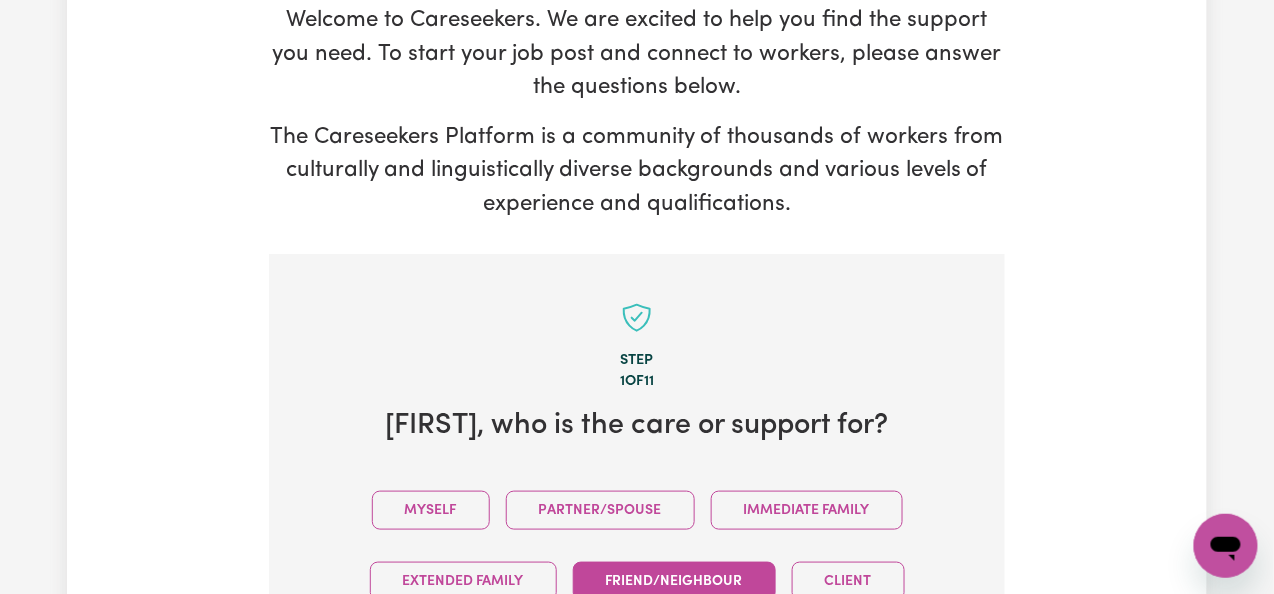 scroll, scrollTop: 533, scrollLeft: 0, axis: vertical 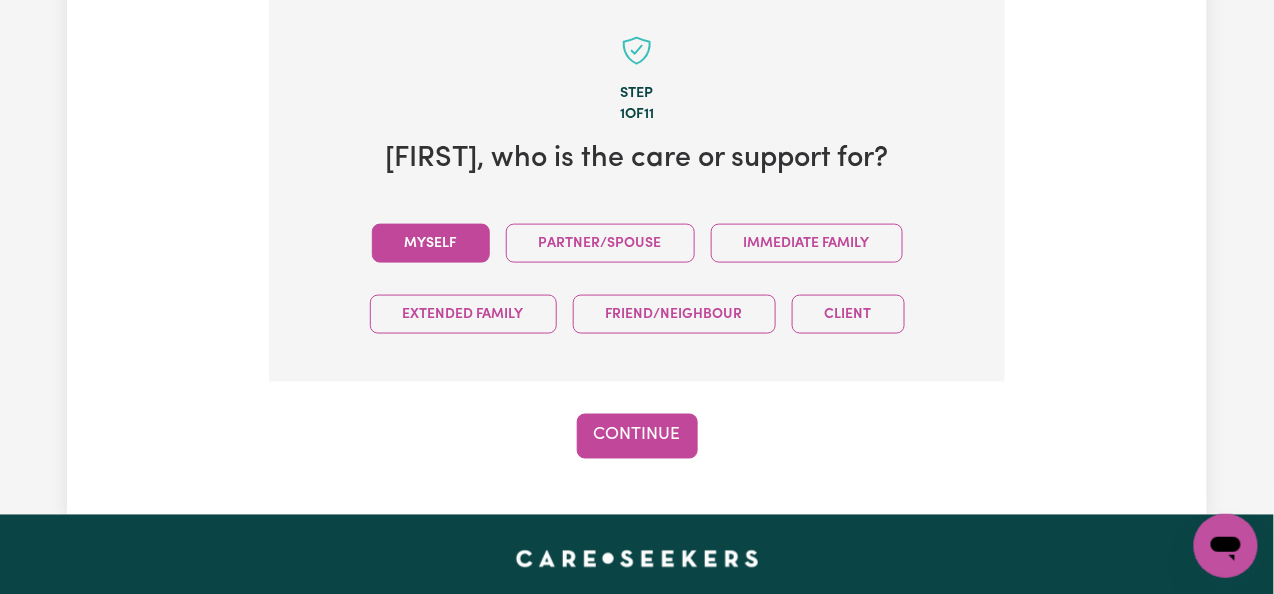 click on "Myself" at bounding box center (431, 243) 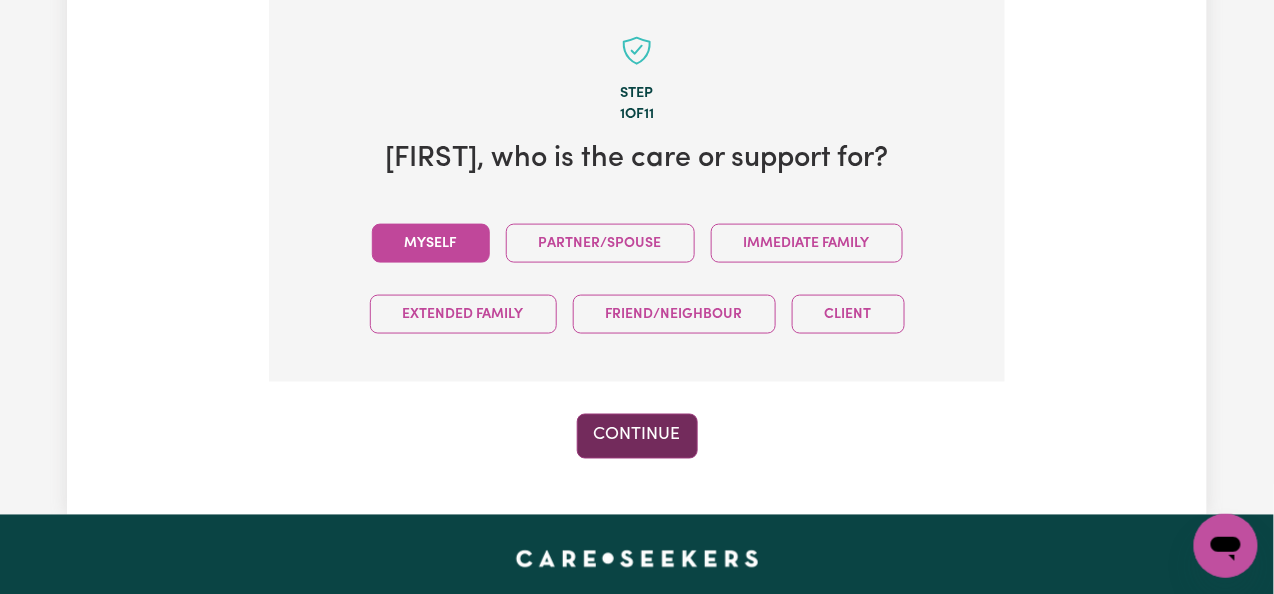 click on "Continue" at bounding box center [637, 436] 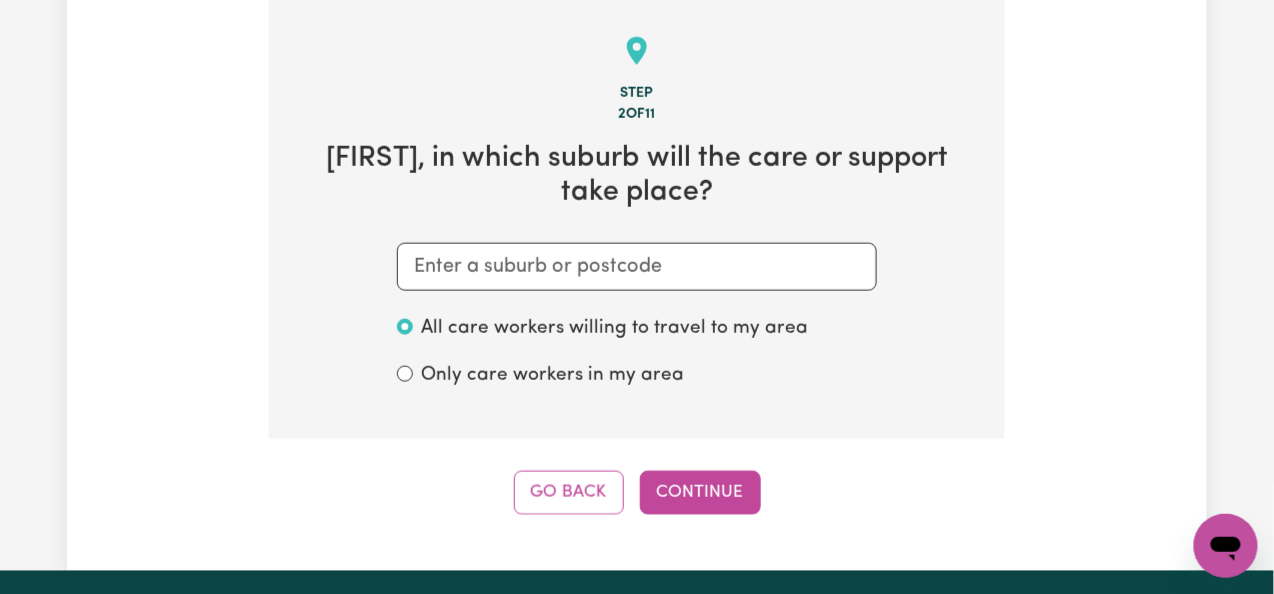 scroll, scrollTop: 519, scrollLeft: 0, axis: vertical 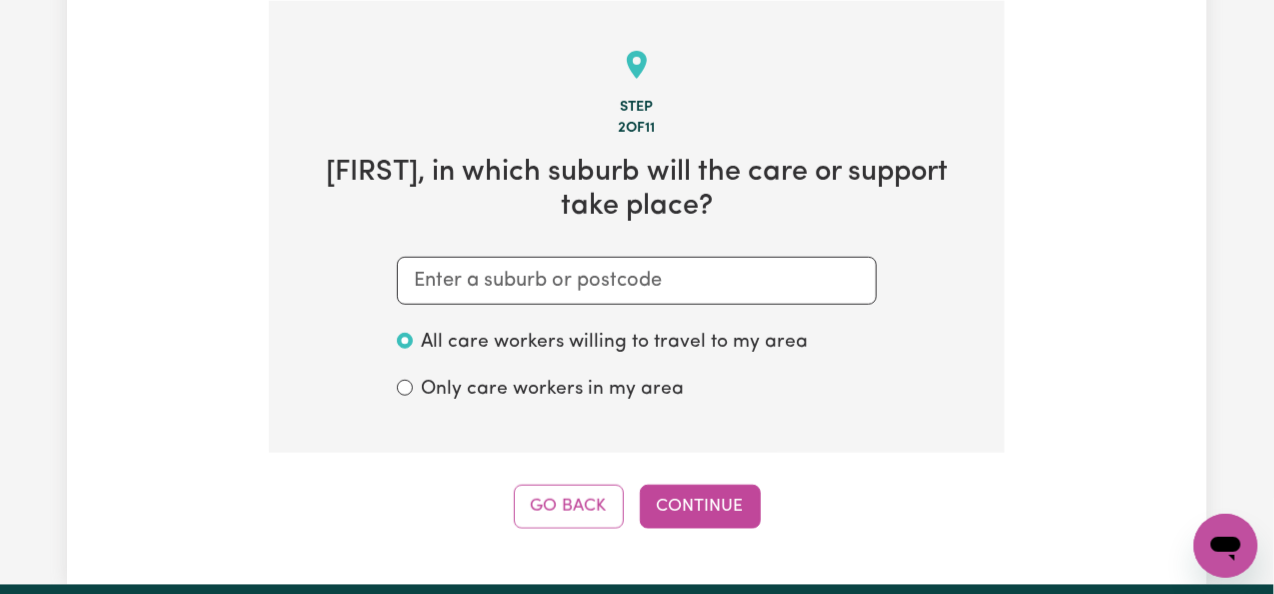 click on "Step 2 of 11 [FIRST] , in which suburb will the care or support take place? All care workers willing to travel to my area Only care workers in my area" at bounding box center (637, 227) 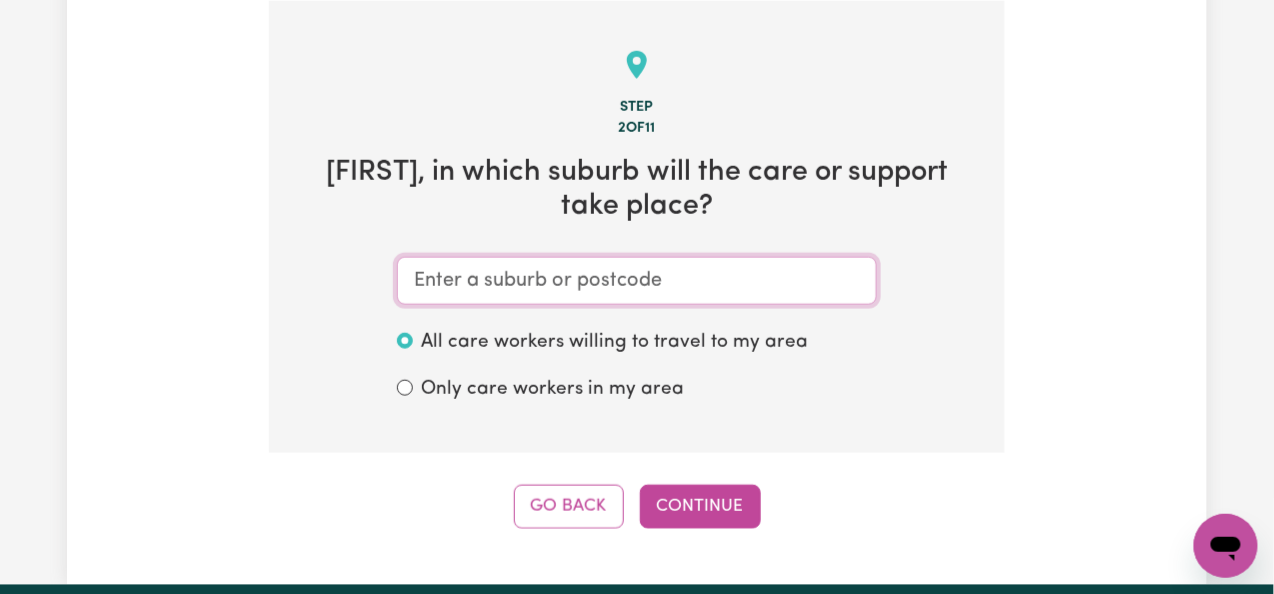 paste on "[CITY]" 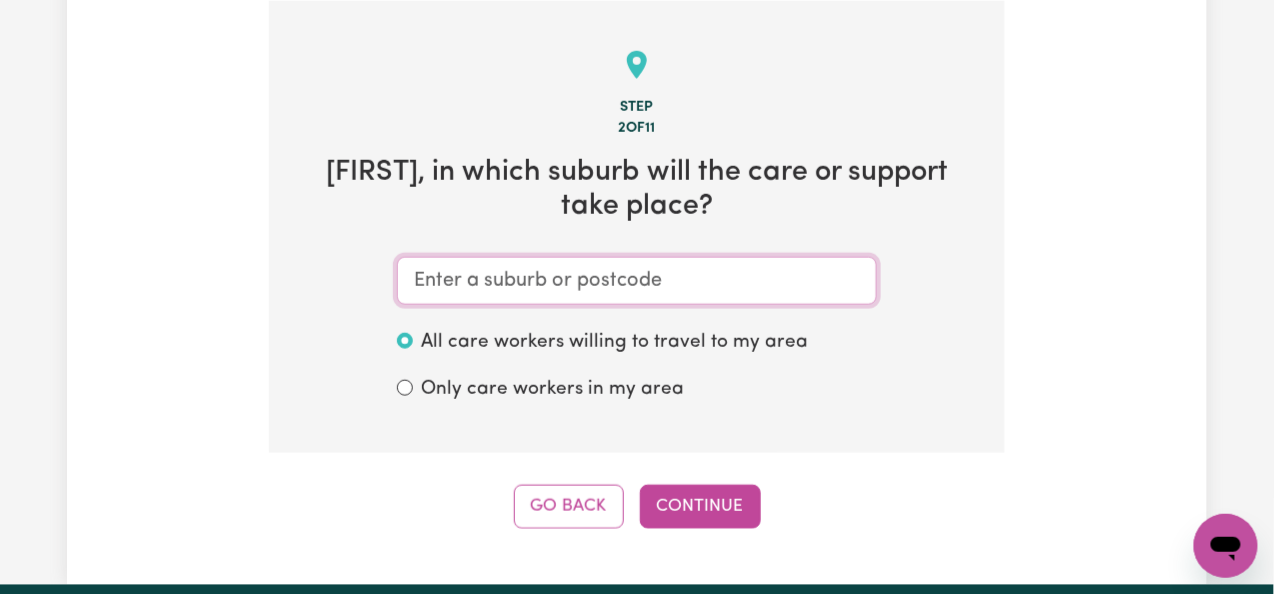 click at bounding box center (637, 281) 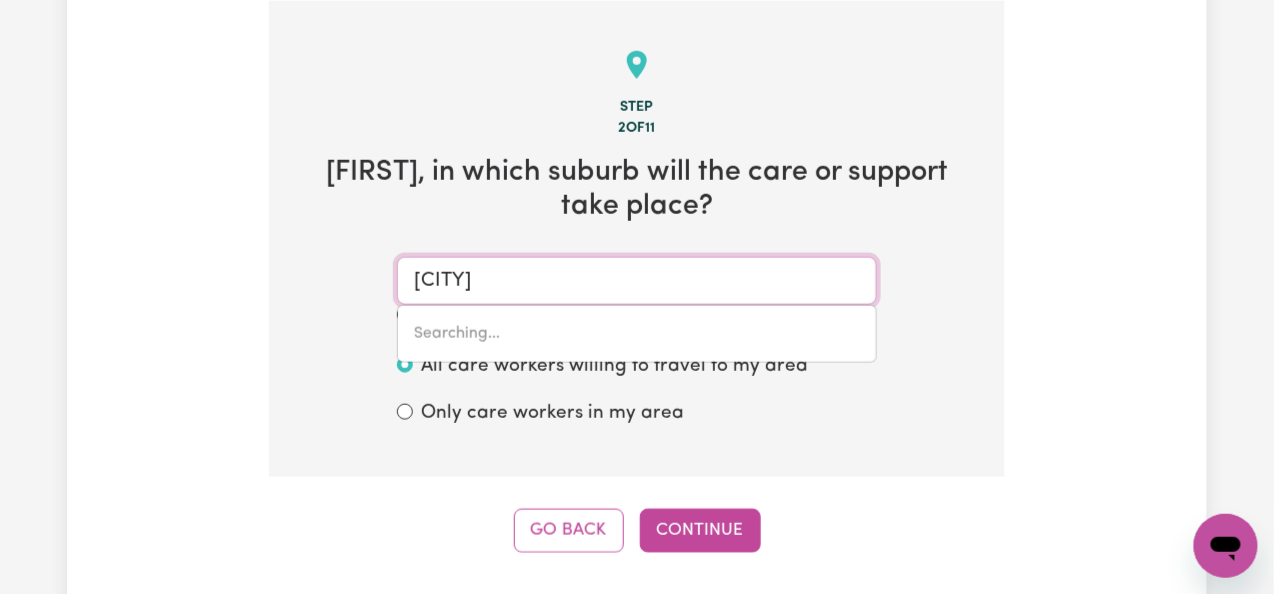 type on "[CITY], [STATE], [POSTAL_CODE]" 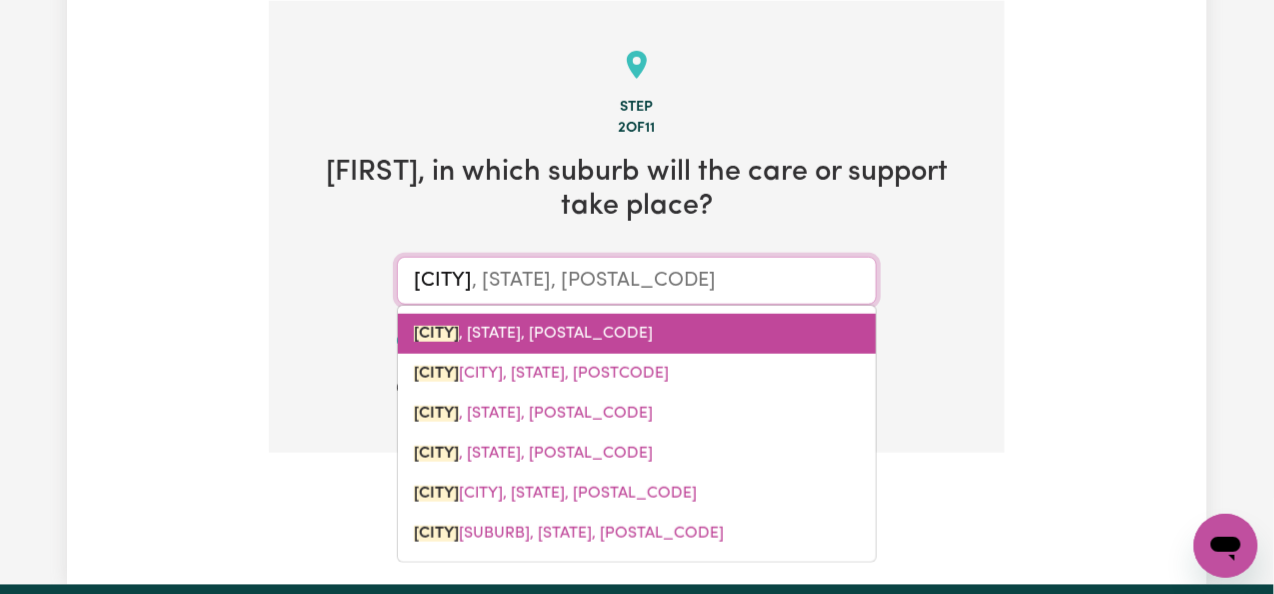 click on "[CITY] , [STATE], [POSTAL_CODE]" at bounding box center (533, 334) 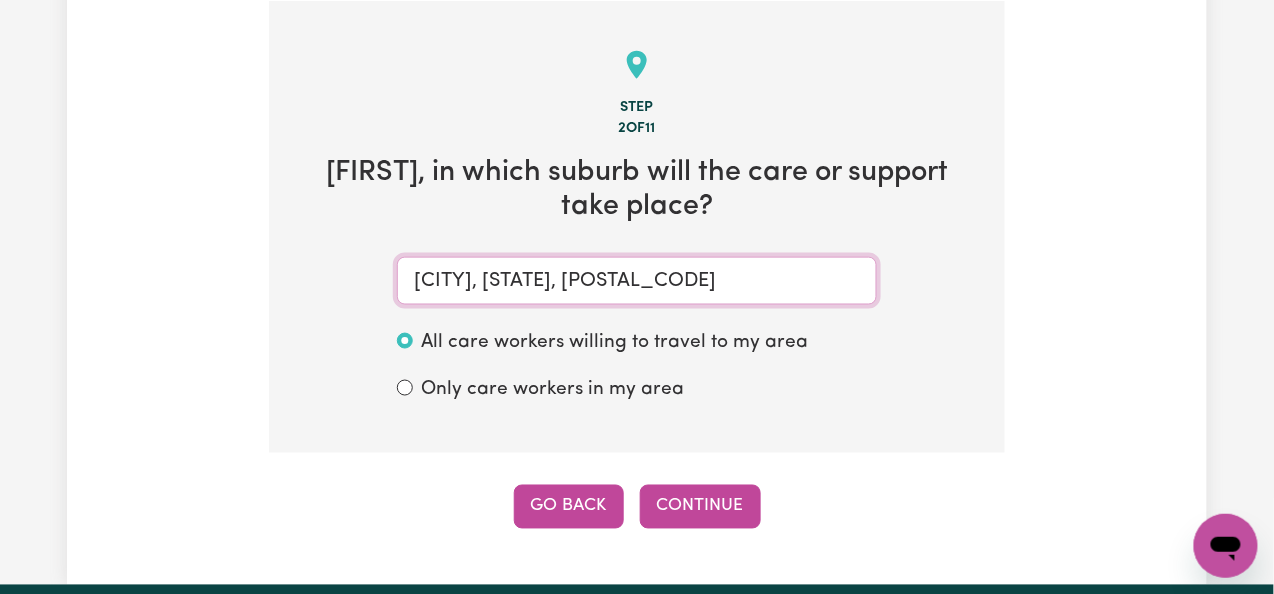 scroll, scrollTop: 652, scrollLeft: 0, axis: vertical 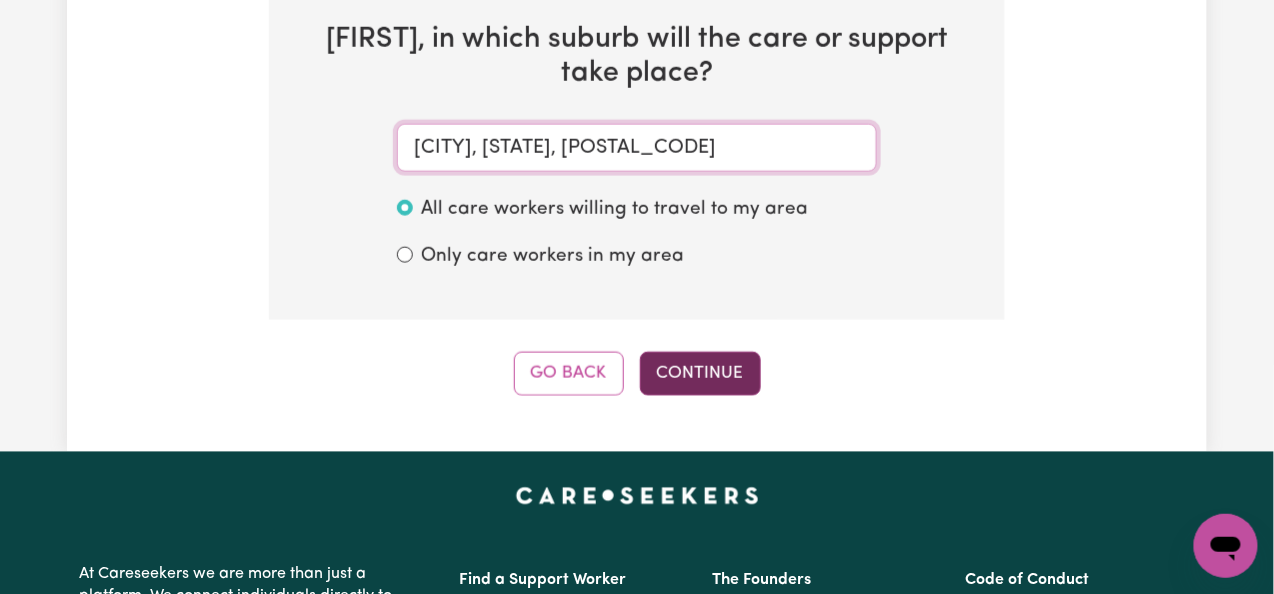 type on "[CITY], [STATE], [POSTAL_CODE]" 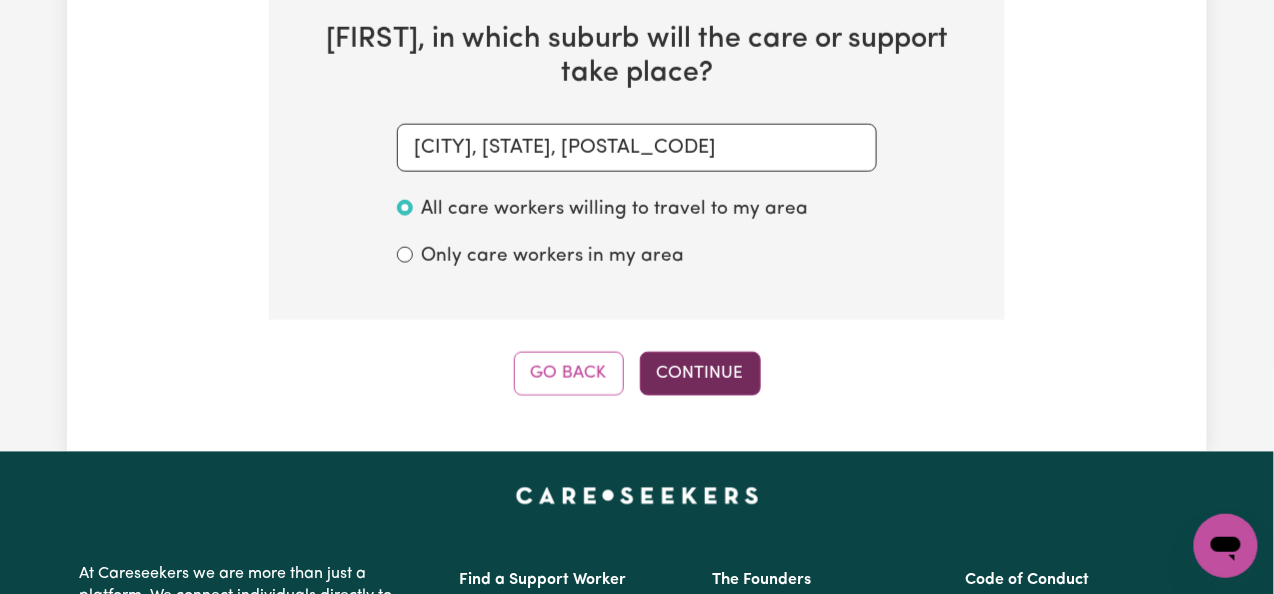 click on "Continue" at bounding box center (700, 374) 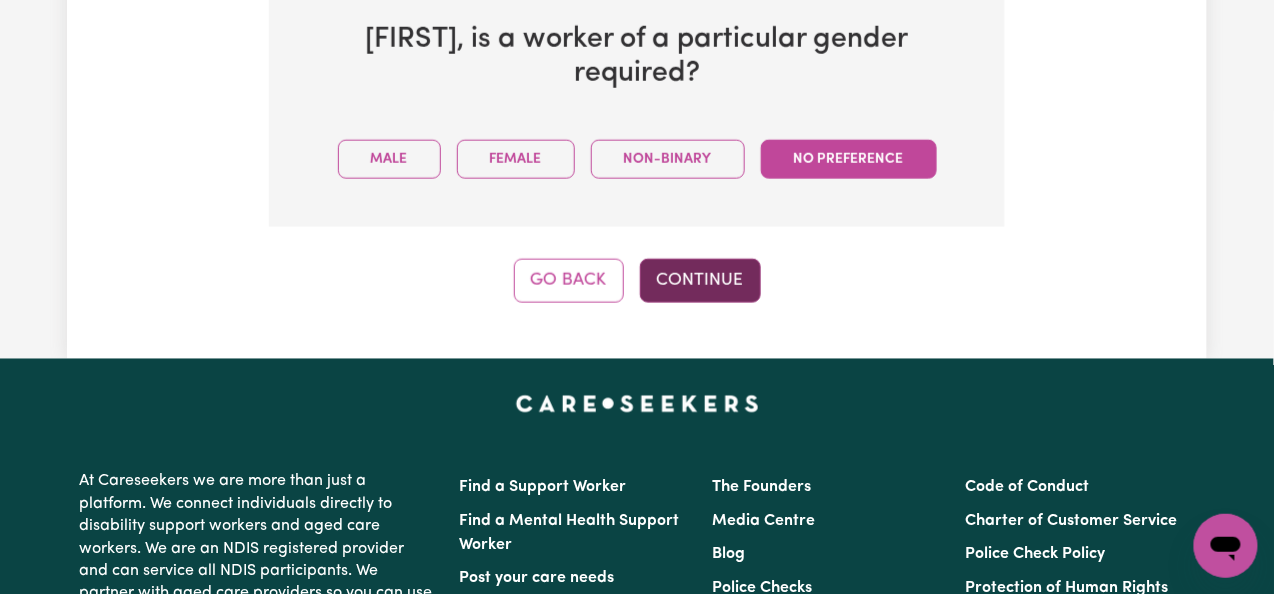 click on "Continue" at bounding box center [700, 281] 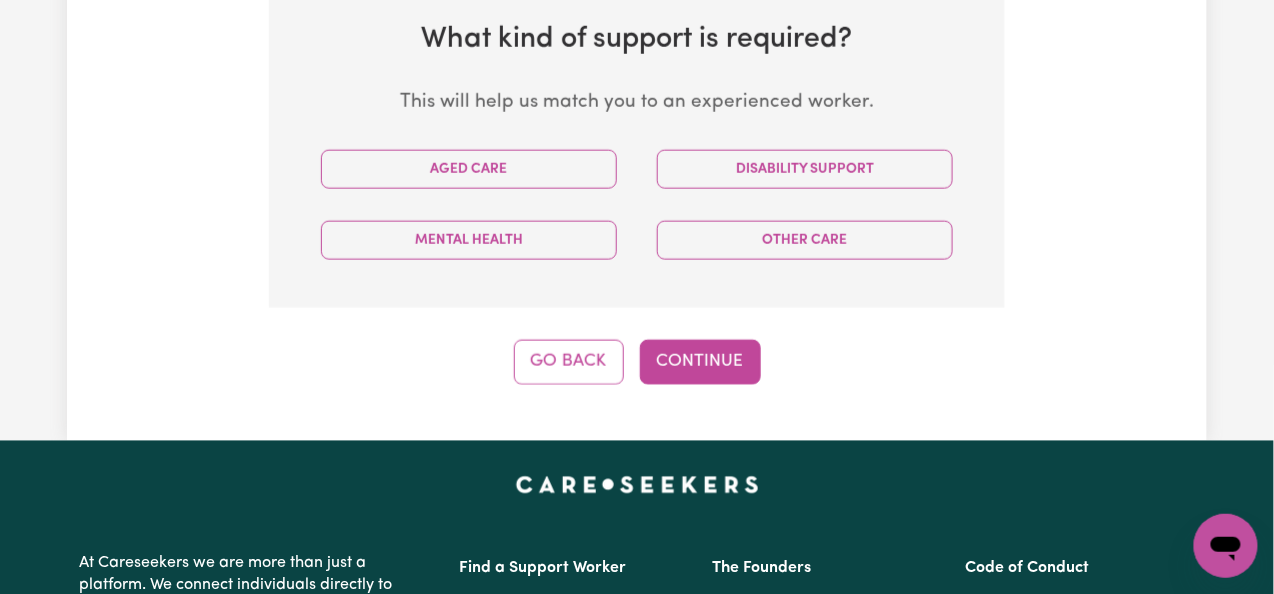 scroll, scrollTop: 519, scrollLeft: 0, axis: vertical 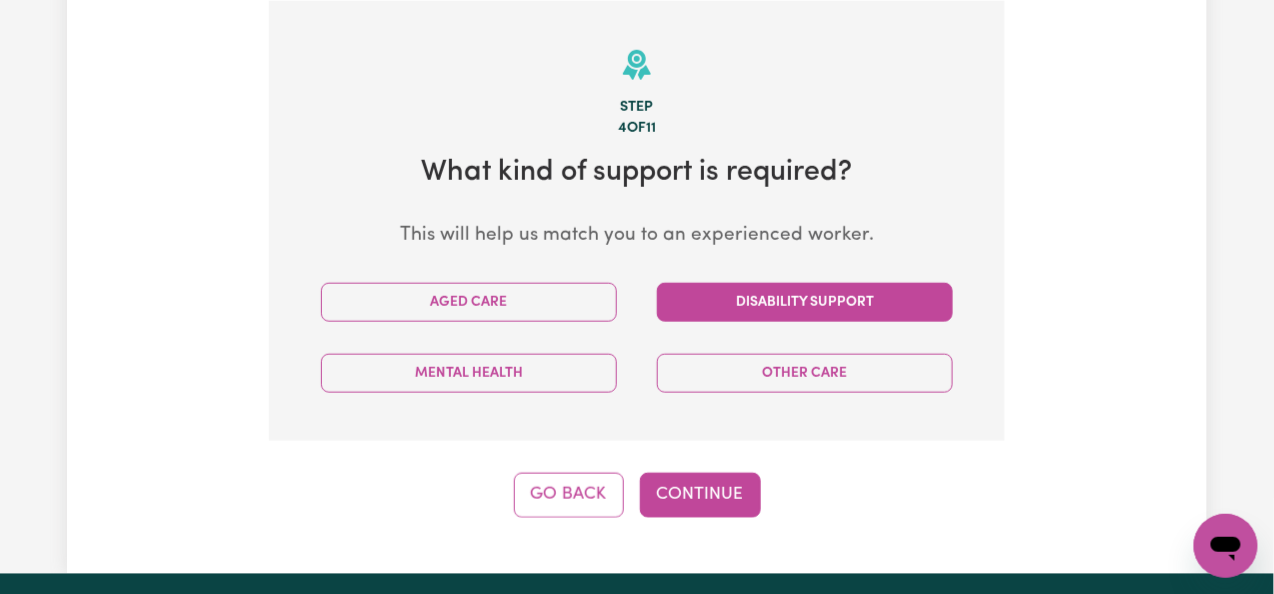 click on "Disability Support" at bounding box center (805, 302) 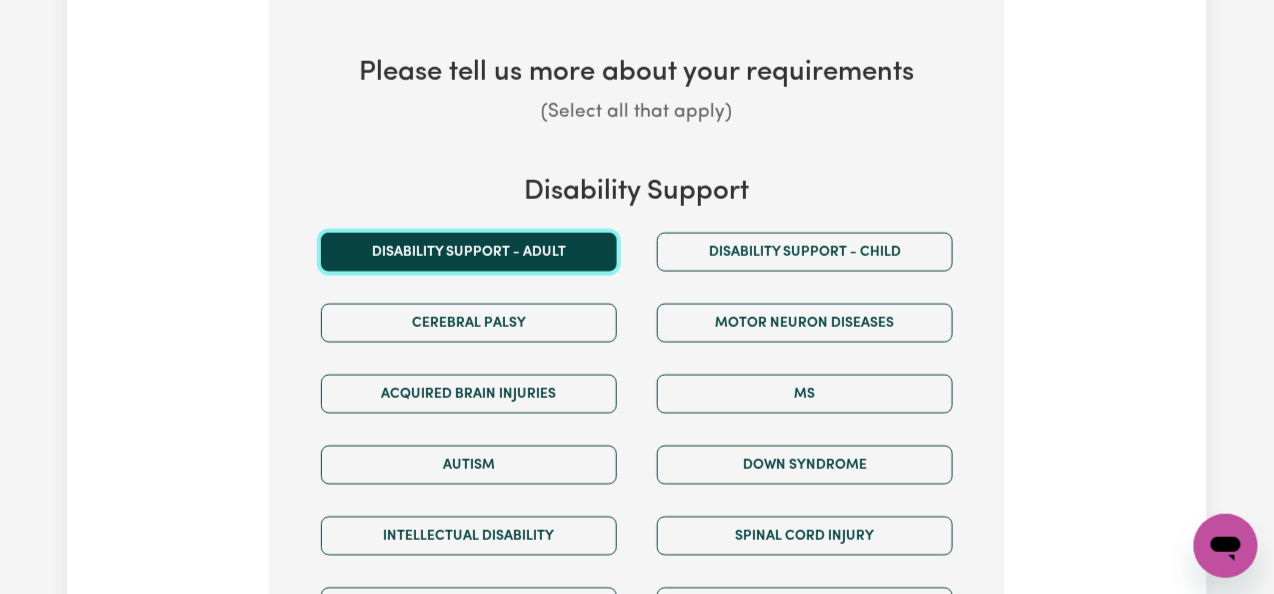 click on "Disability support - Adult" at bounding box center [469, 252] 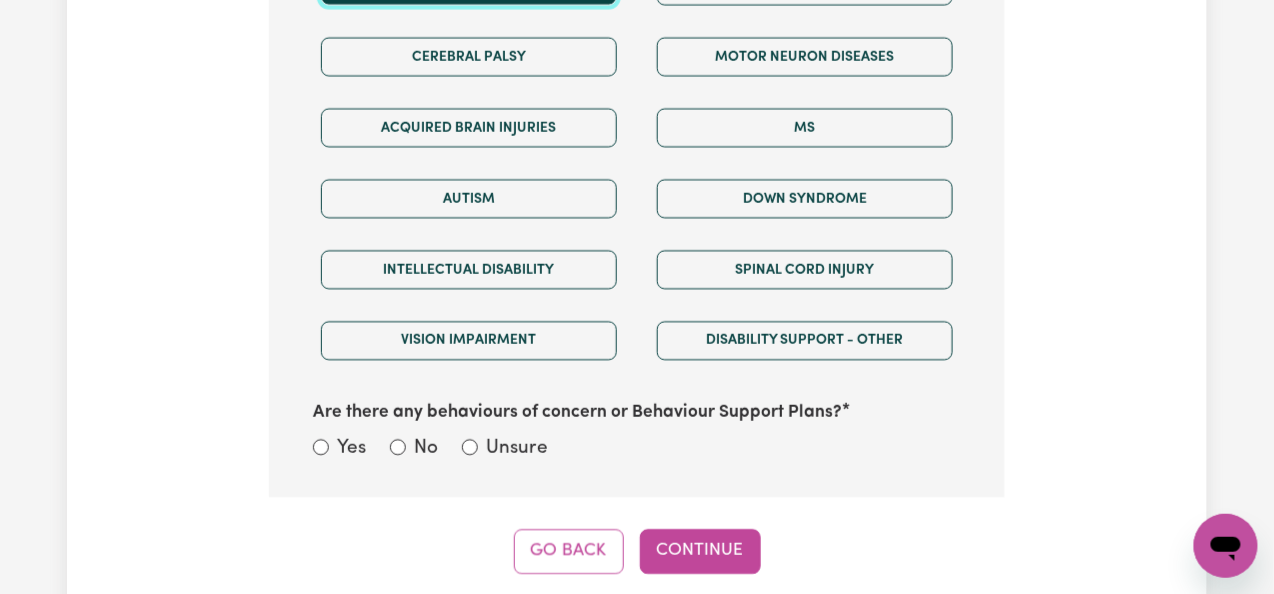 scroll, scrollTop: 1319, scrollLeft: 0, axis: vertical 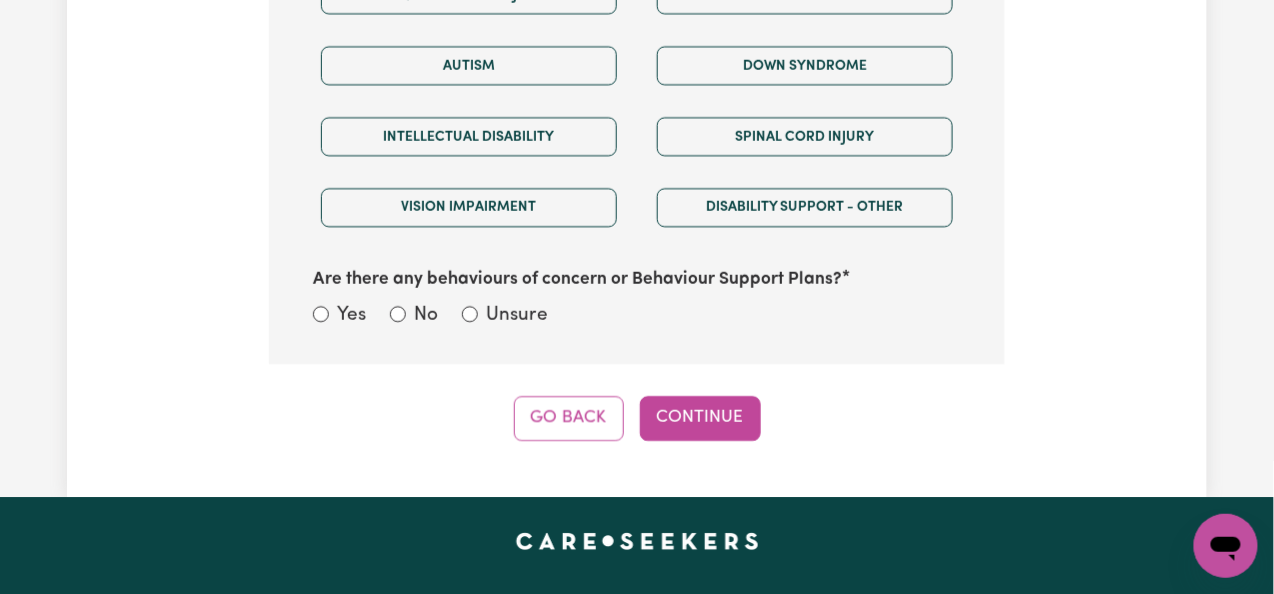 click on "Unsure" at bounding box center [517, 316] 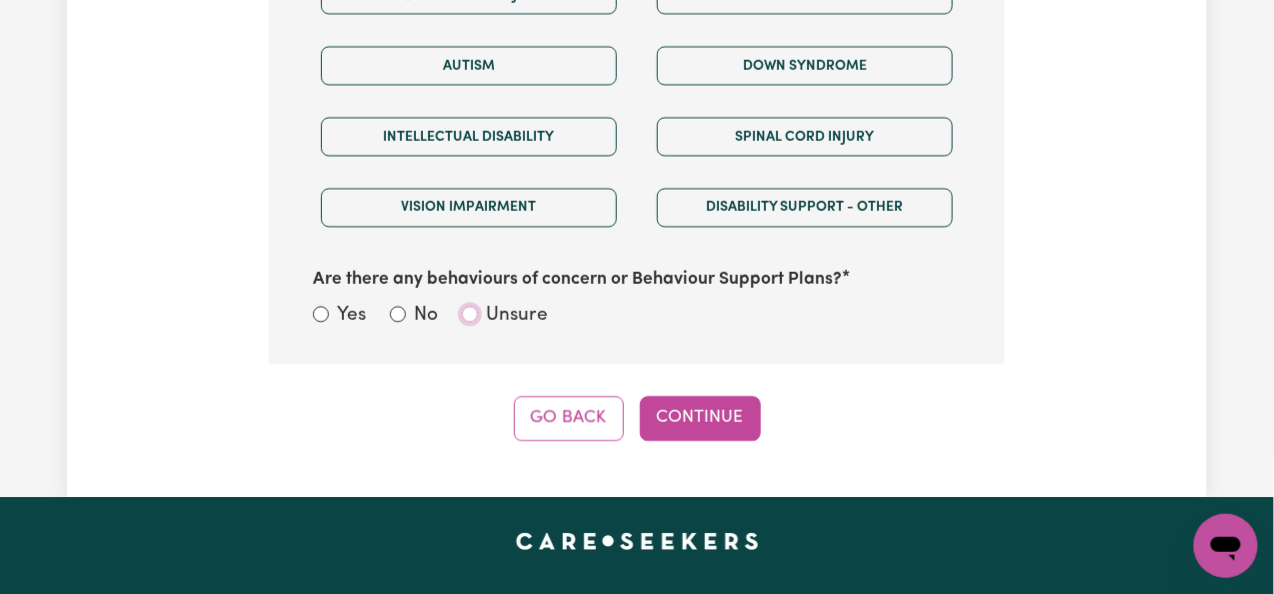 click on "Unsure" at bounding box center [470, 314] 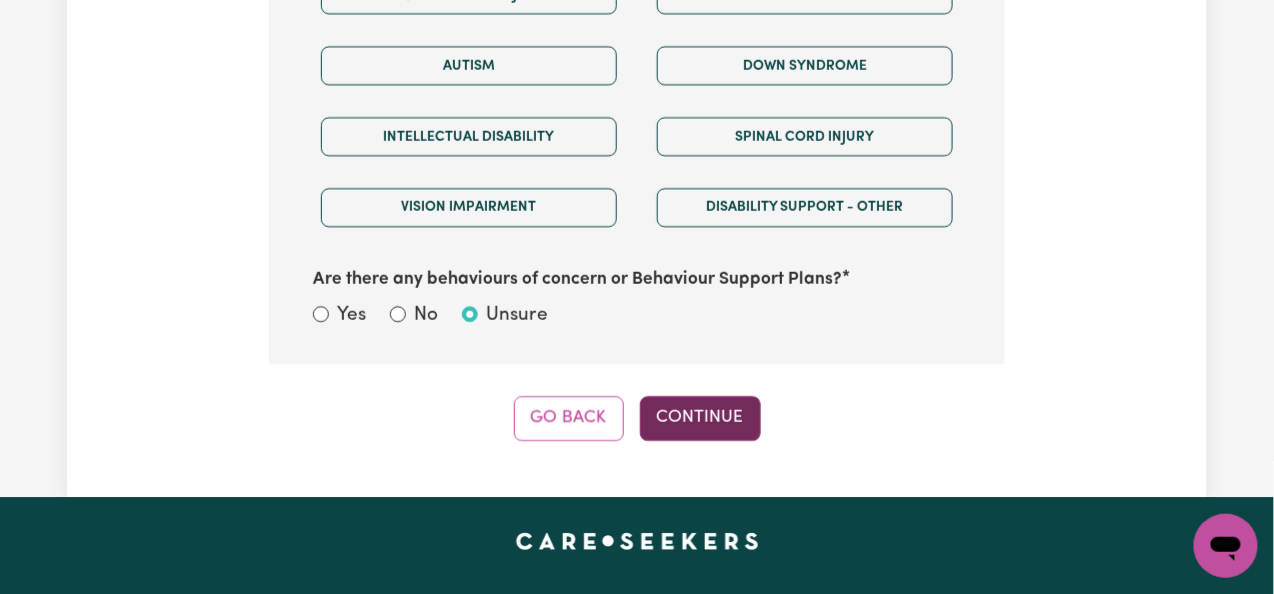 click on "Continue" at bounding box center [700, 418] 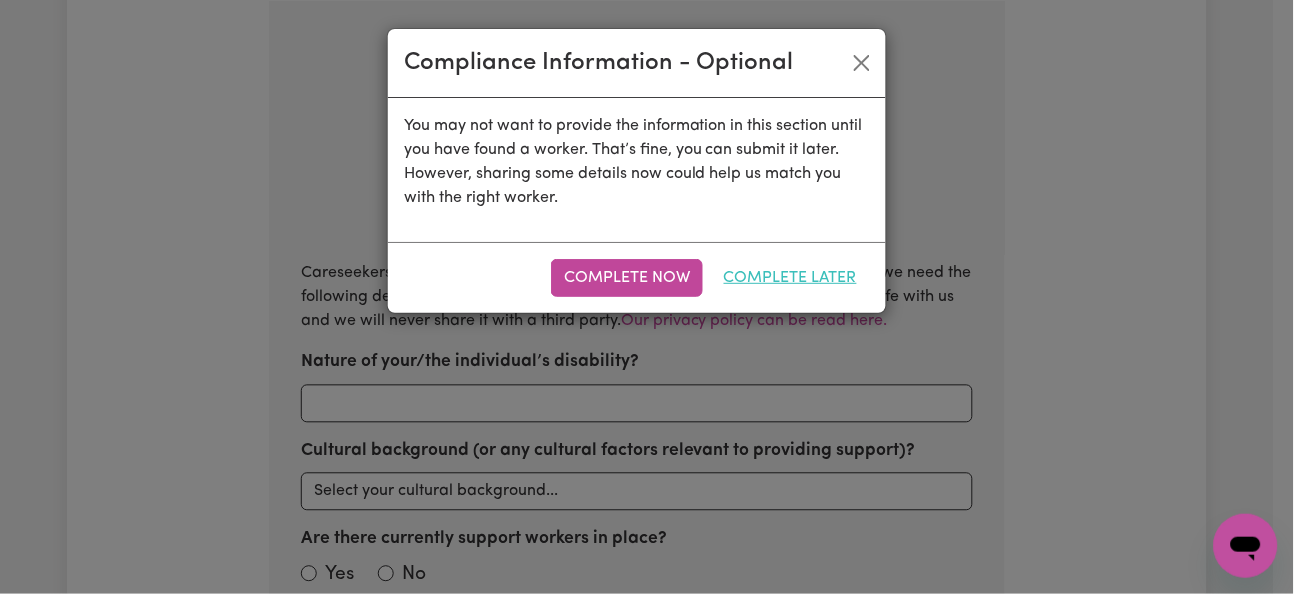 click on "Complete Later" at bounding box center [790, 278] 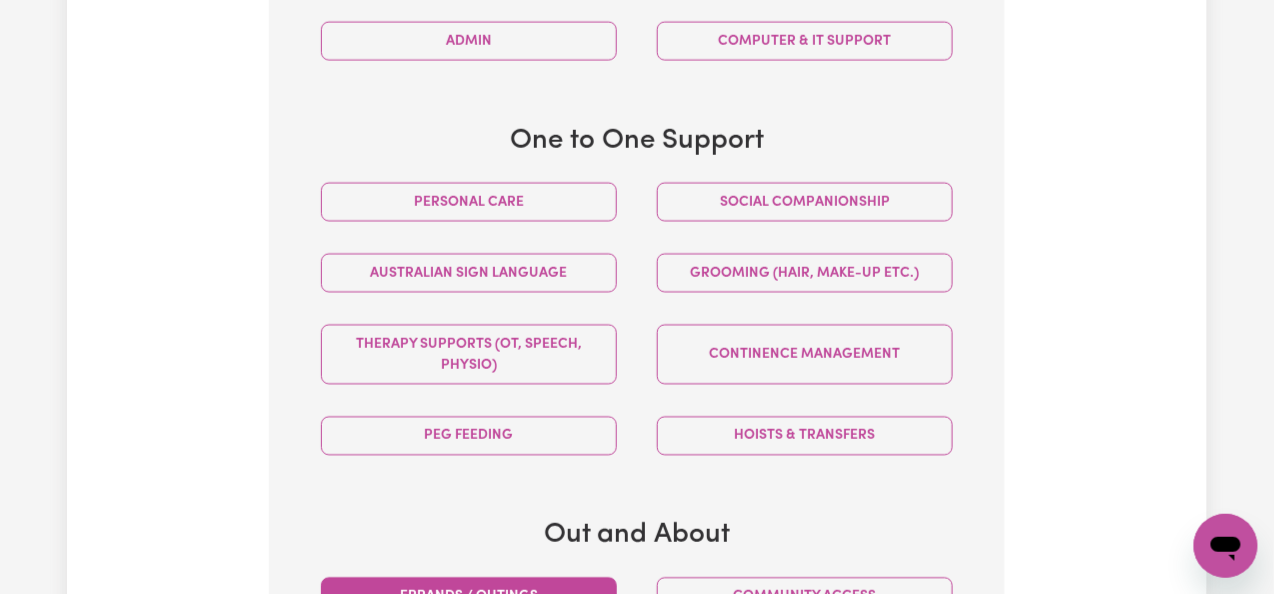 scroll, scrollTop: 919, scrollLeft: 0, axis: vertical 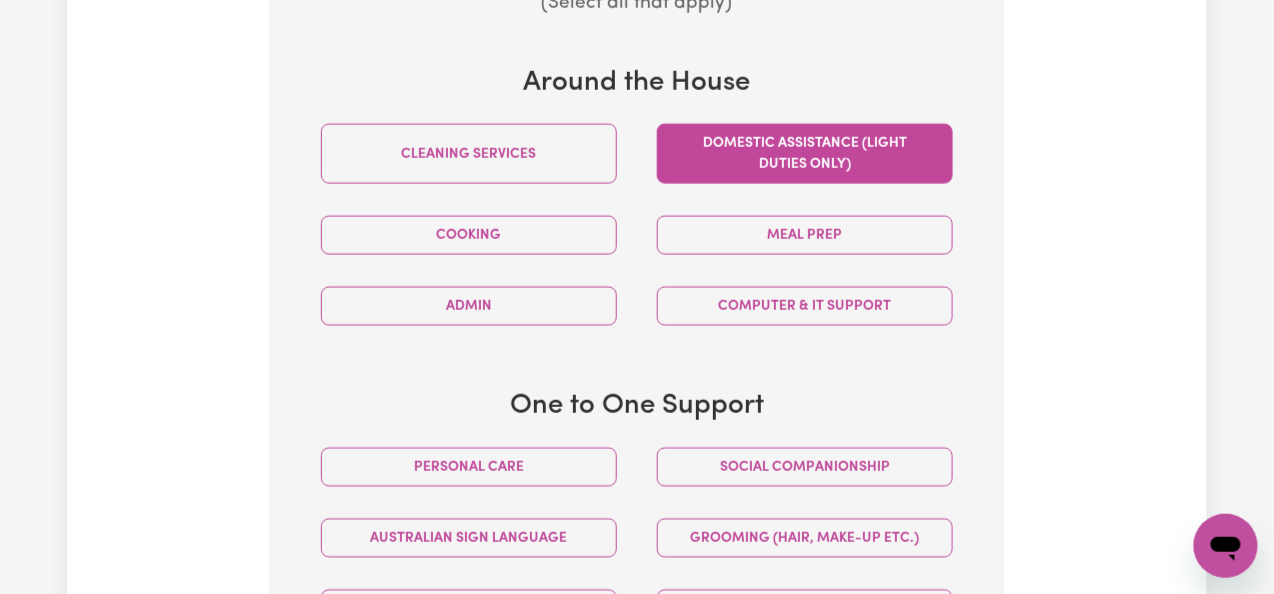 click on "Domestic assistance (light duties only)" at bounding box center (805, 154) 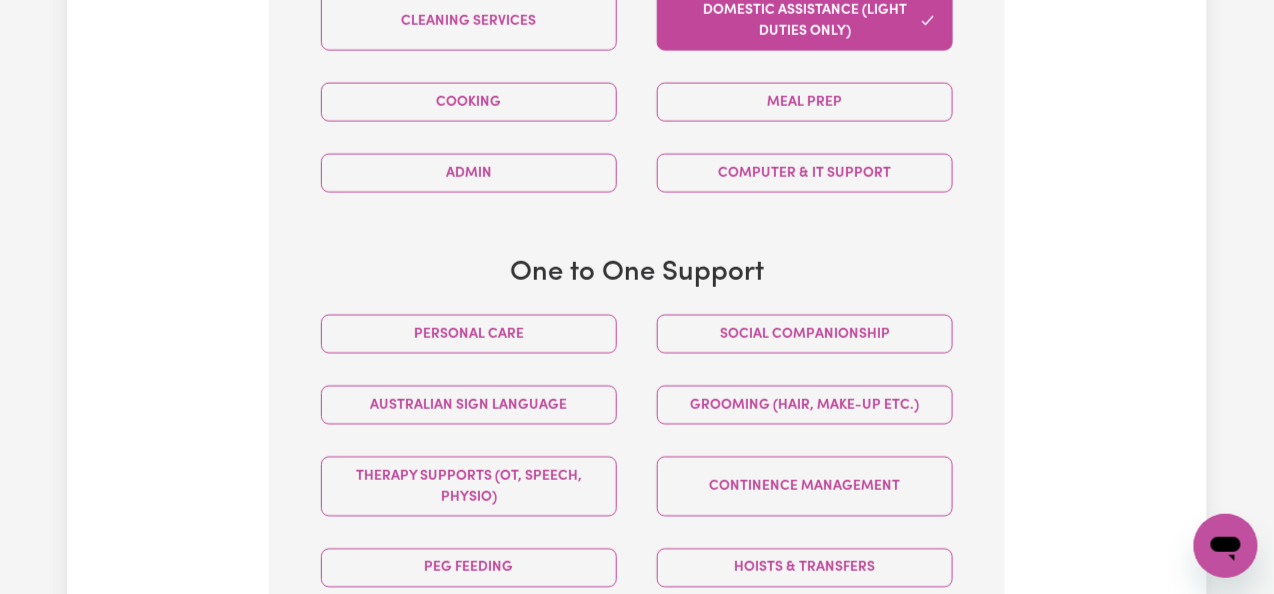 scroll, scrollTop: 1186, scrollLeft: 0, axis: vertical 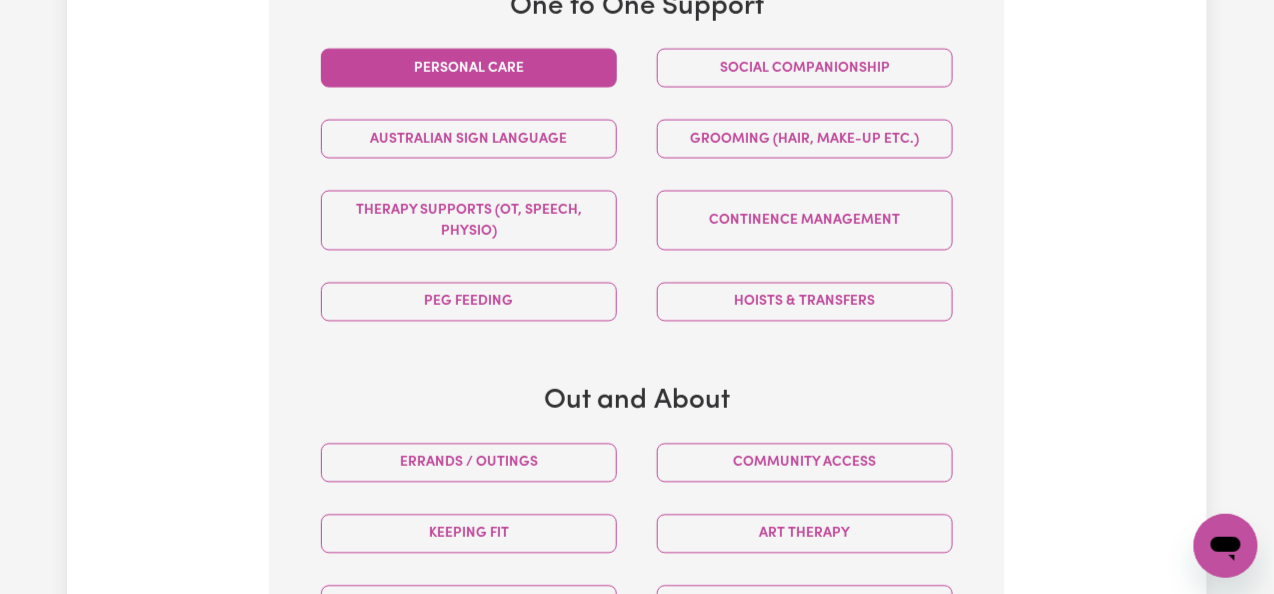 click on "Personal care" at bounding box center (469, 67) 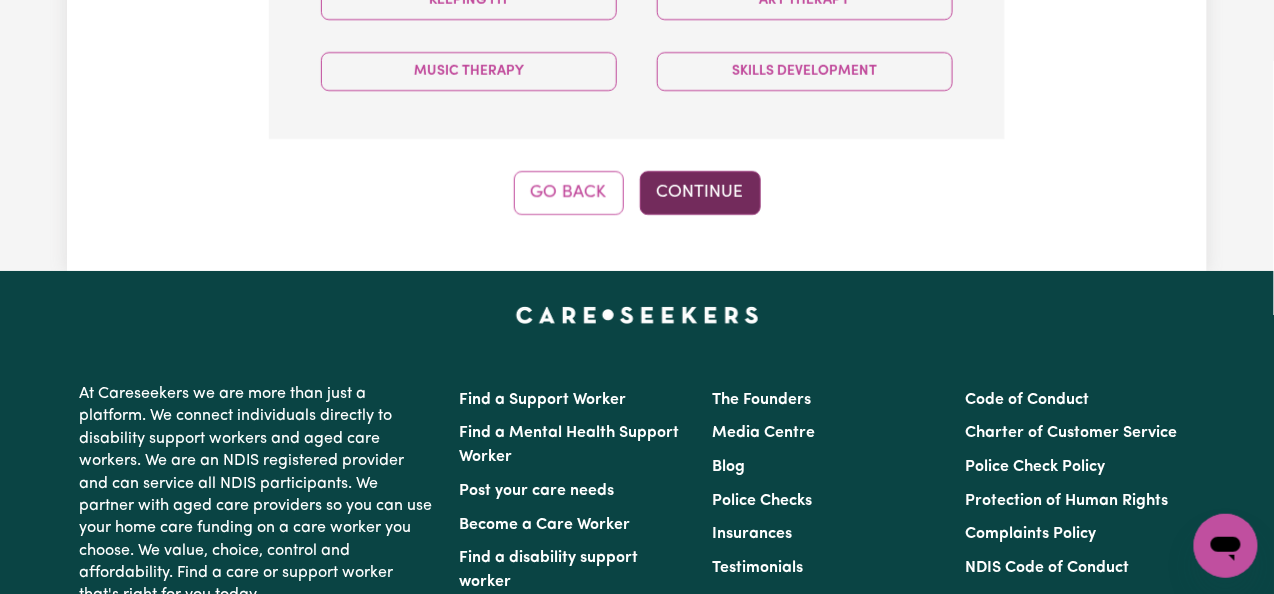 click on "Continue" at bounding box center [700, 193] 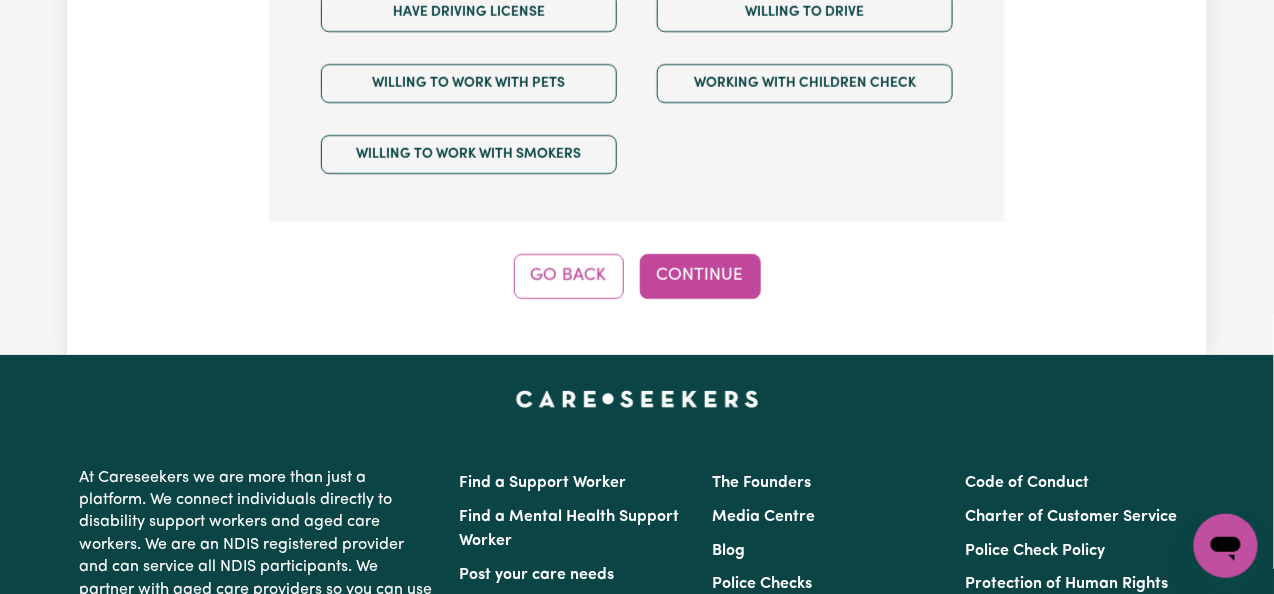 scroll, scrollTop: 519, scrollLeft: 0, axis: vertical 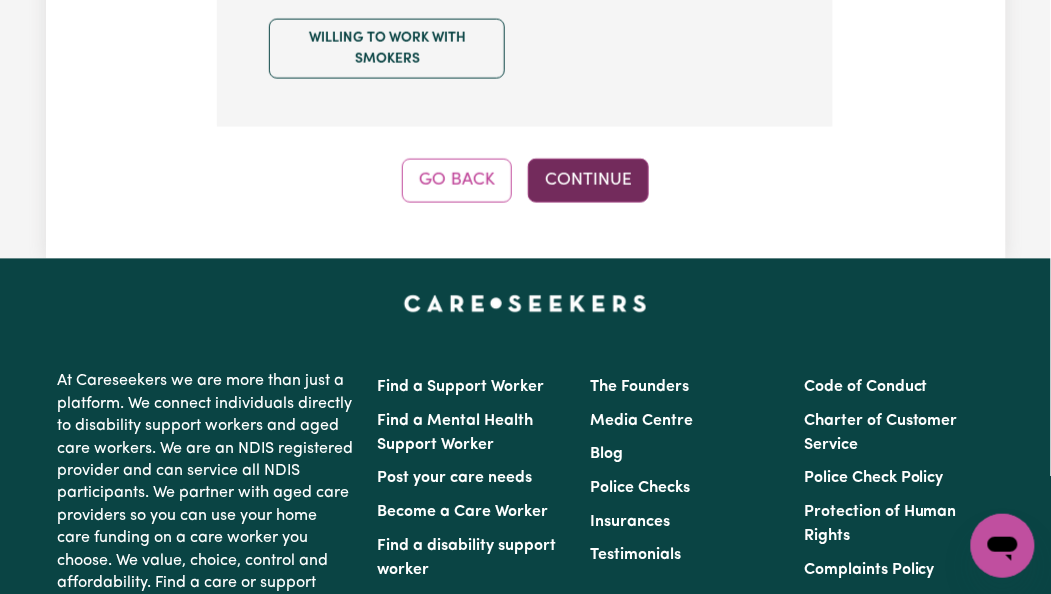 click on "Continue" at bounding box center [588, 181] 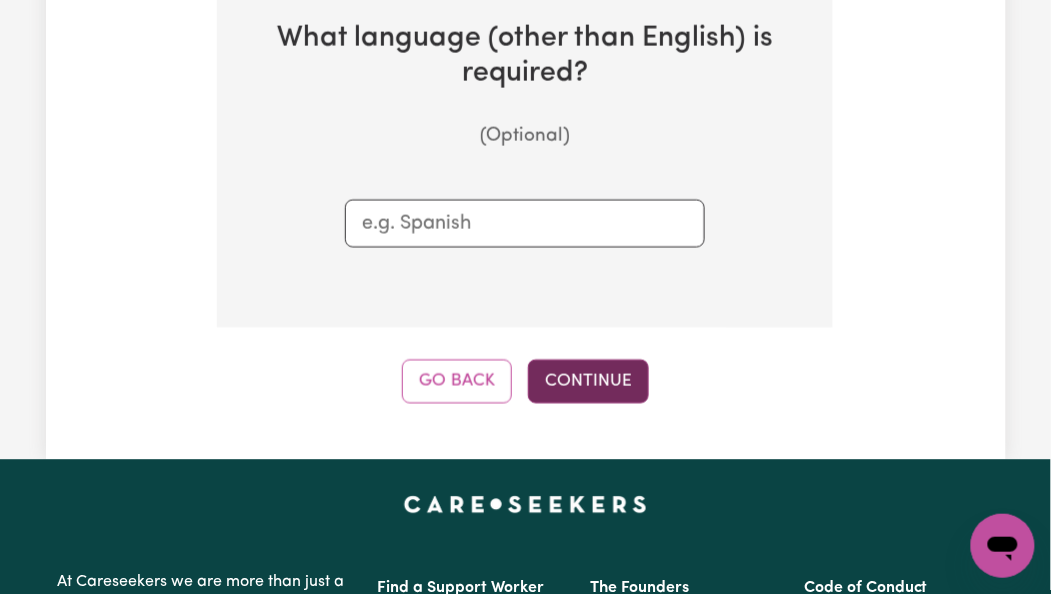 click on "Continue" at bounding box center (588, 382) 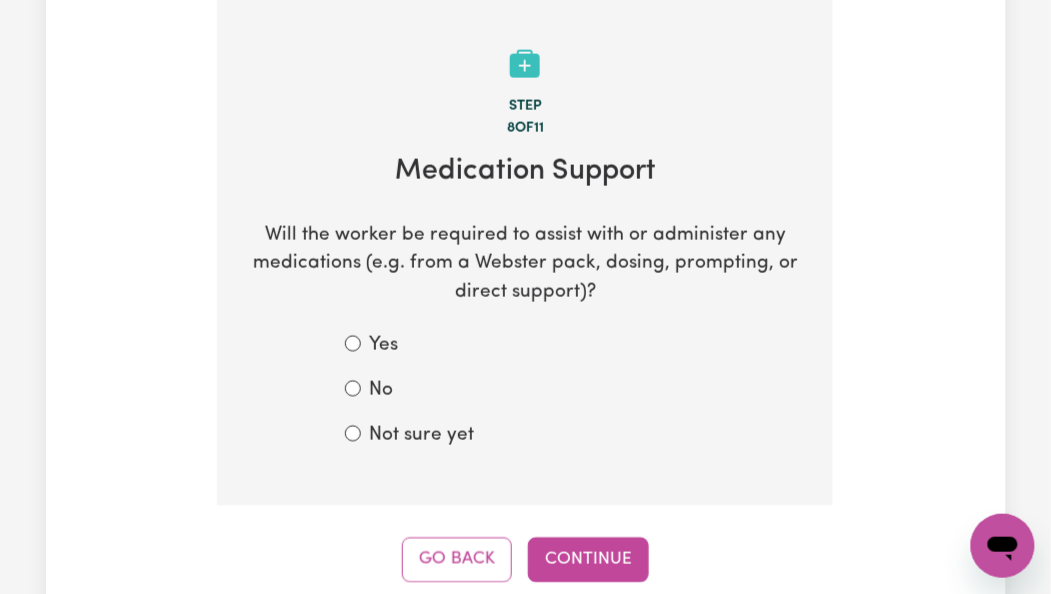 scroll, scrollTop: 681, scrollLeft: 0, axis: vertical 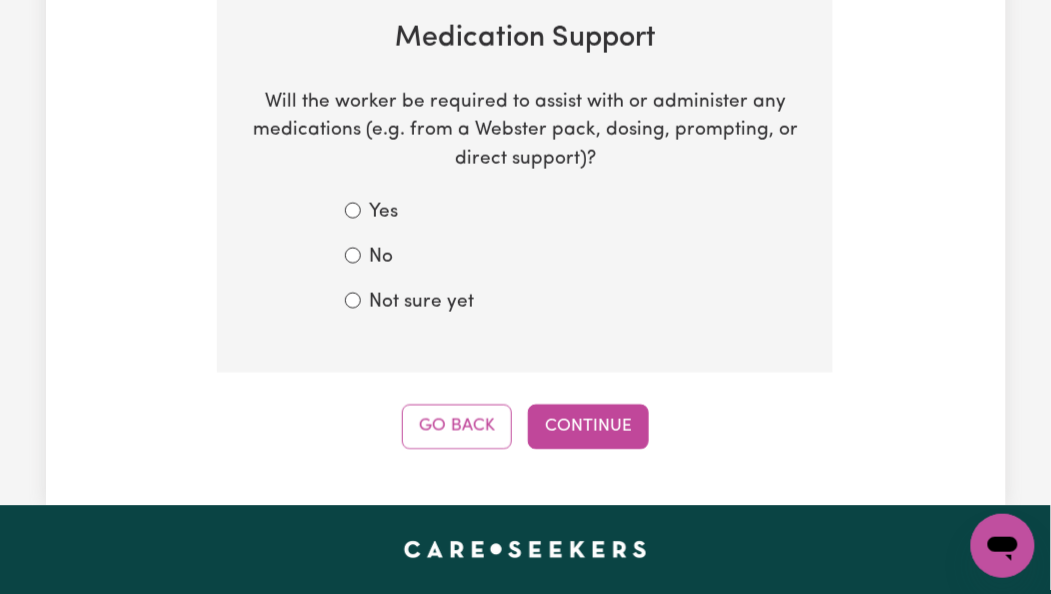 click on "Not sure yet" at bounding box center [421, 303] 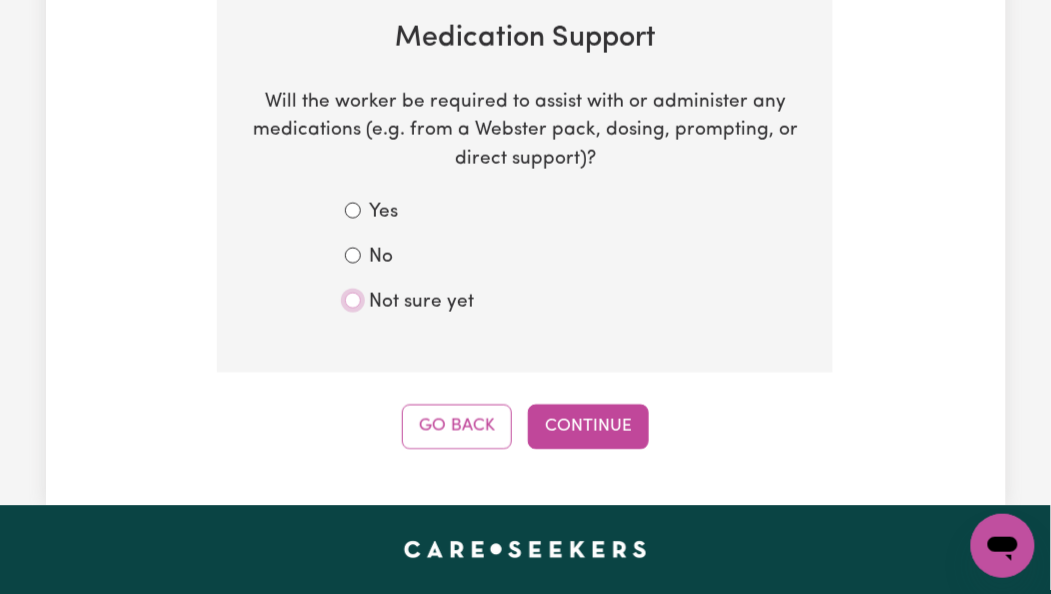 click on "Not sure yet" at bounding box center (353, 301) 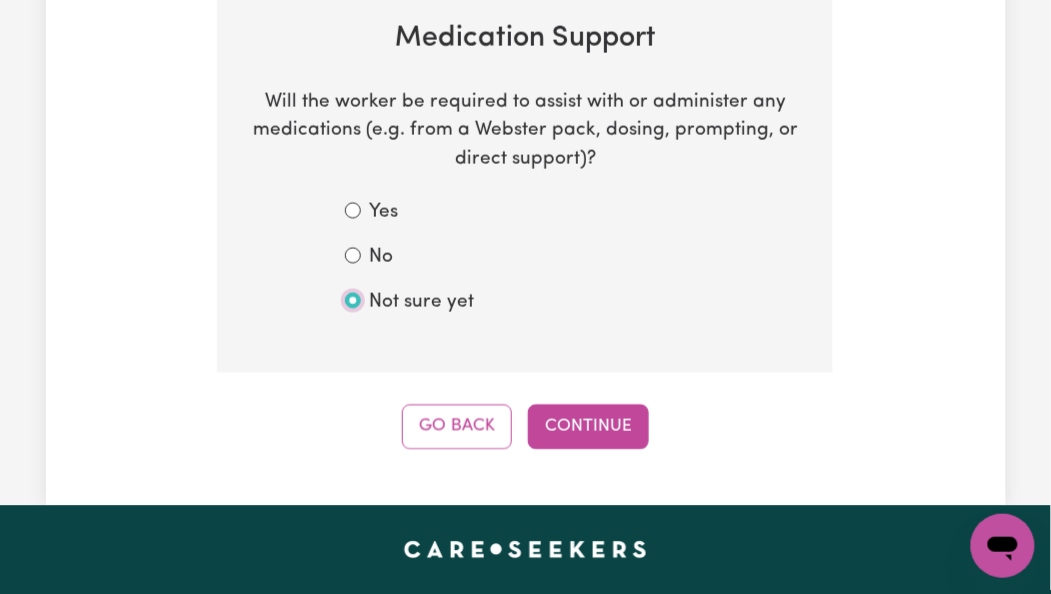 radio on "true" 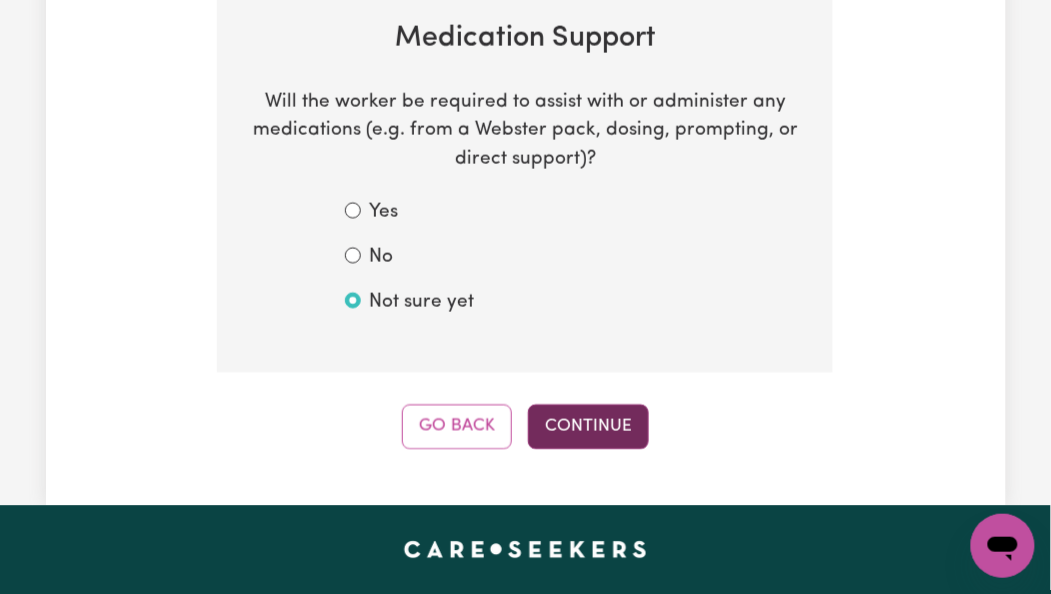 click on "Continue" at bounding box center [588, 427] 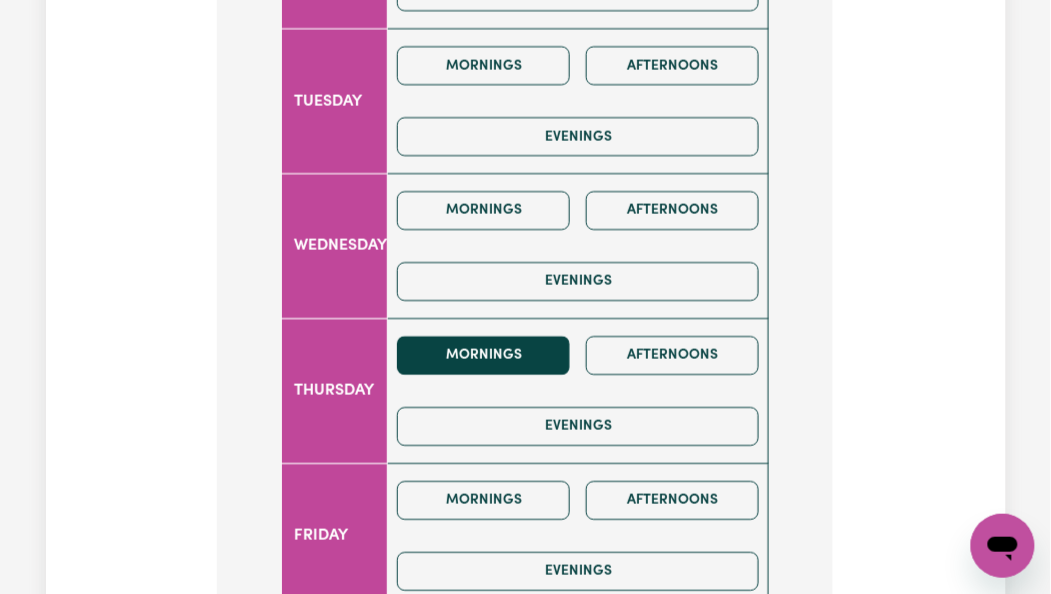 scroll, scrollTop: 1214, scrollLeft: 0, axis: vertical 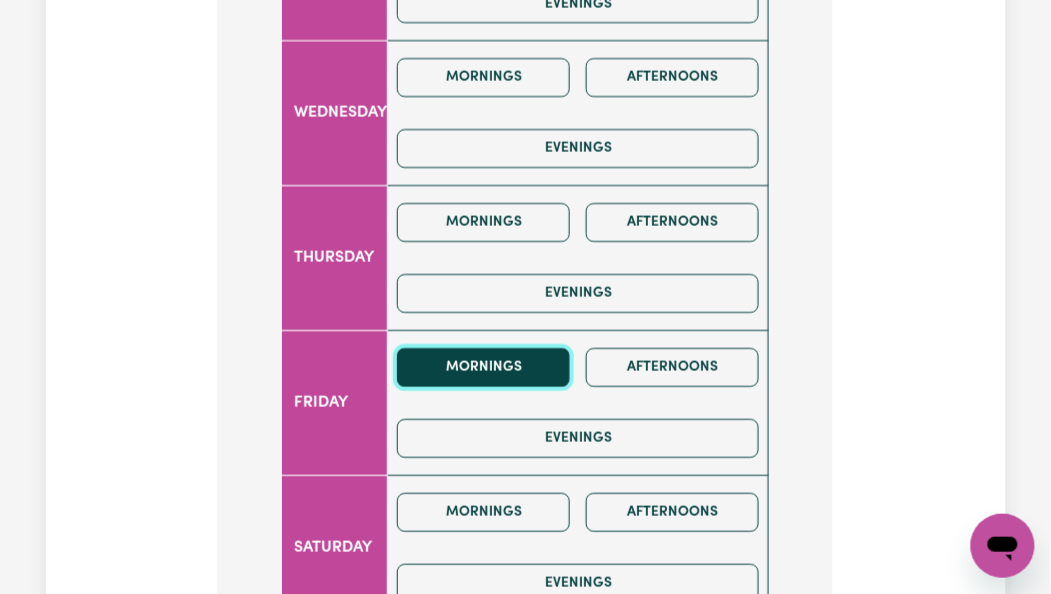click on "Mornings" at bounding box center (483, 367) 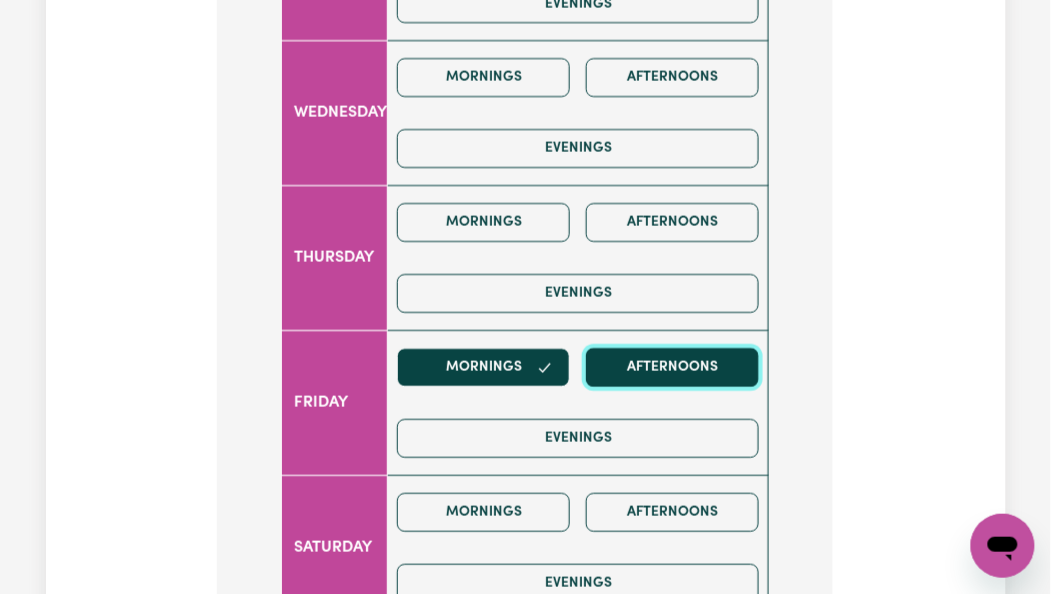 click on "Afternoons" at bounding box center [672, 367] 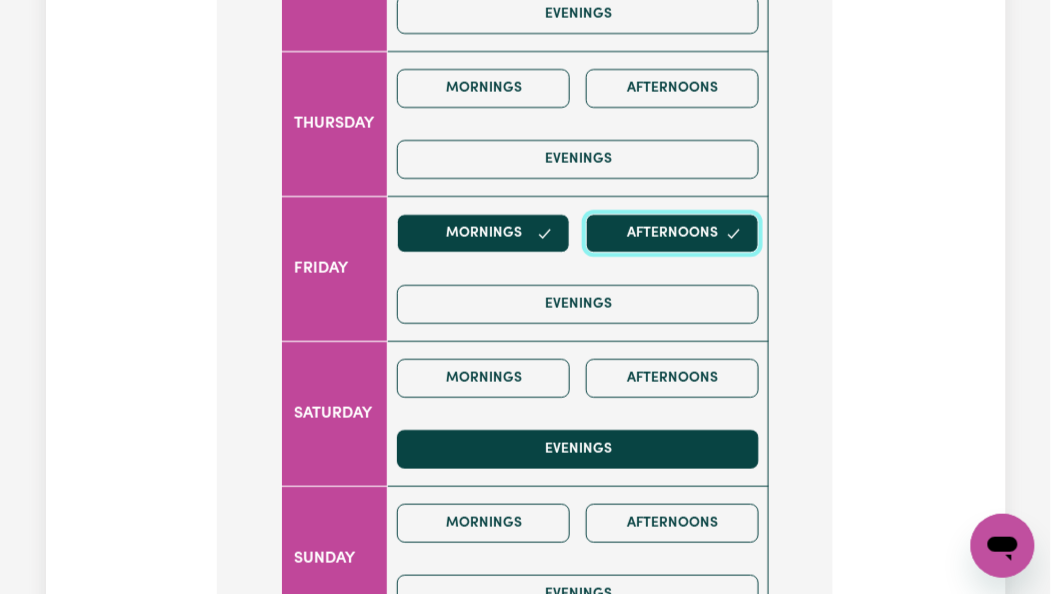 scroll, scrollTop: 1748, scrollLeft: 0, axis: vertical 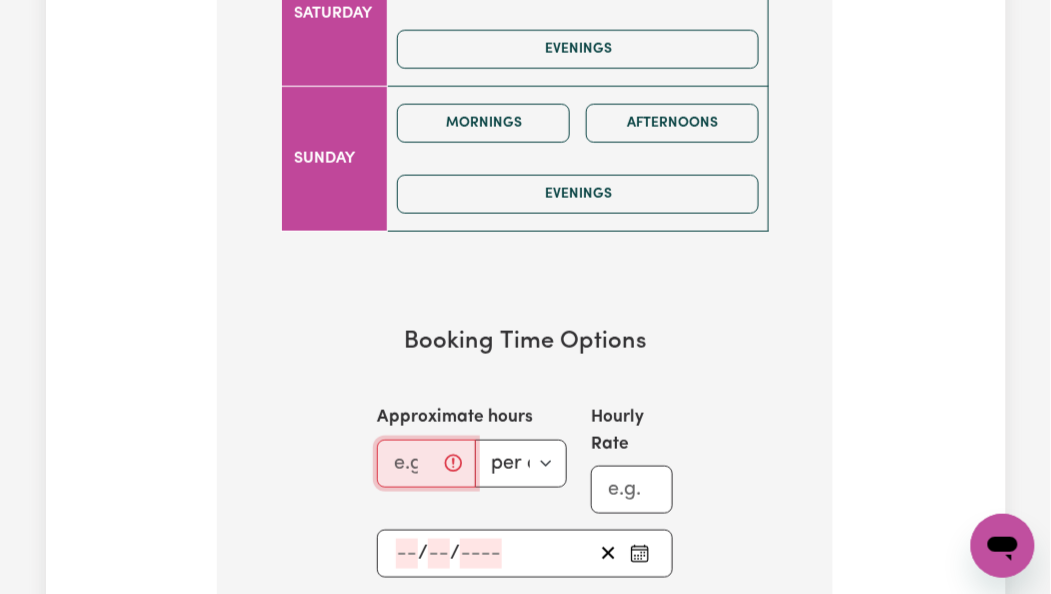 click on "Approximate hours" at bounding box center [426, 464] 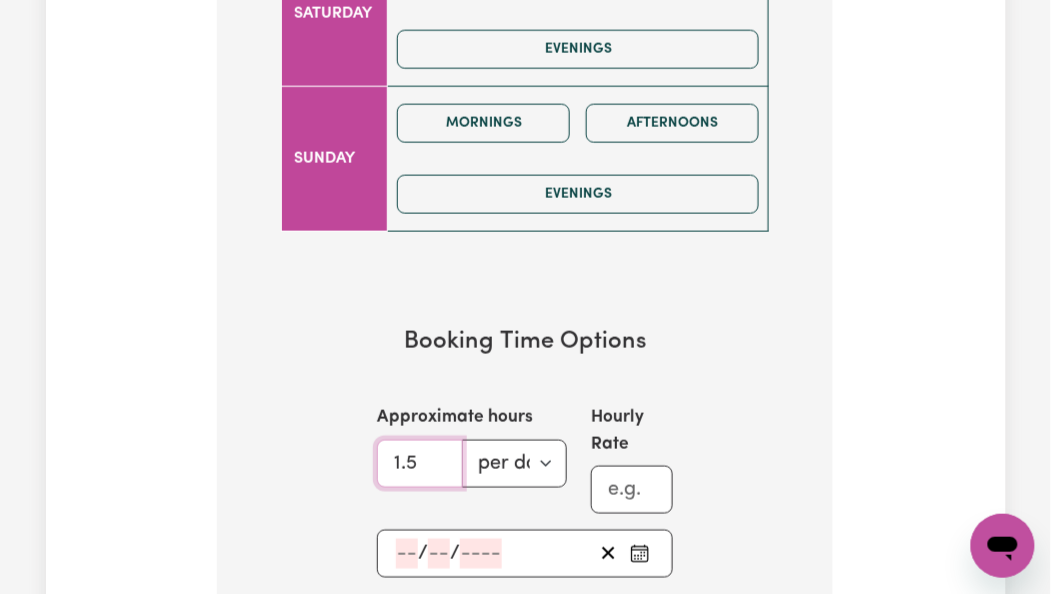 scroll, scrollTop: 1881, scrollLeft: 0, axis: vertical 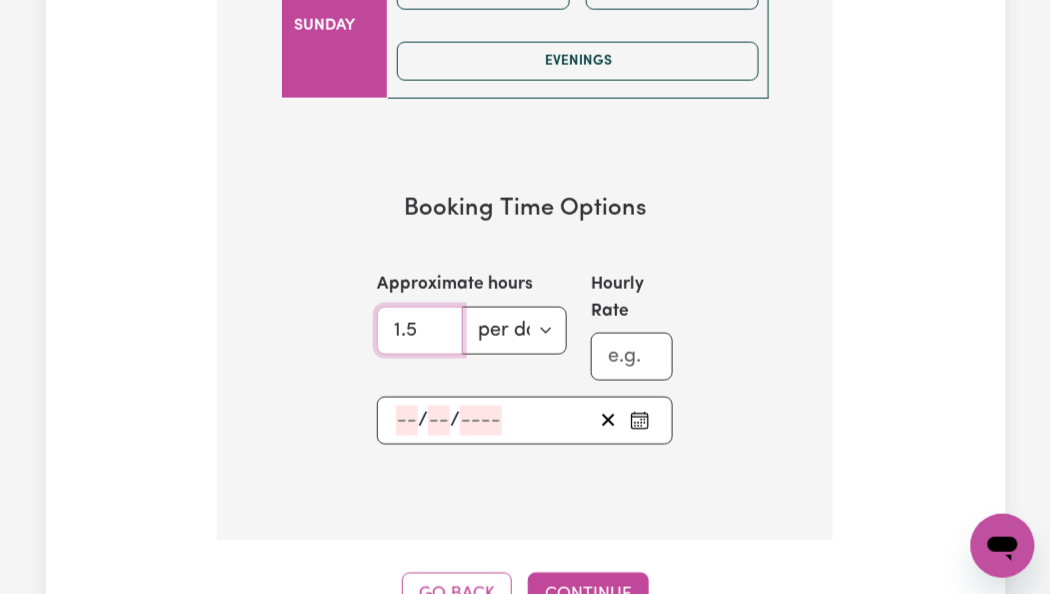 type on "1.5" 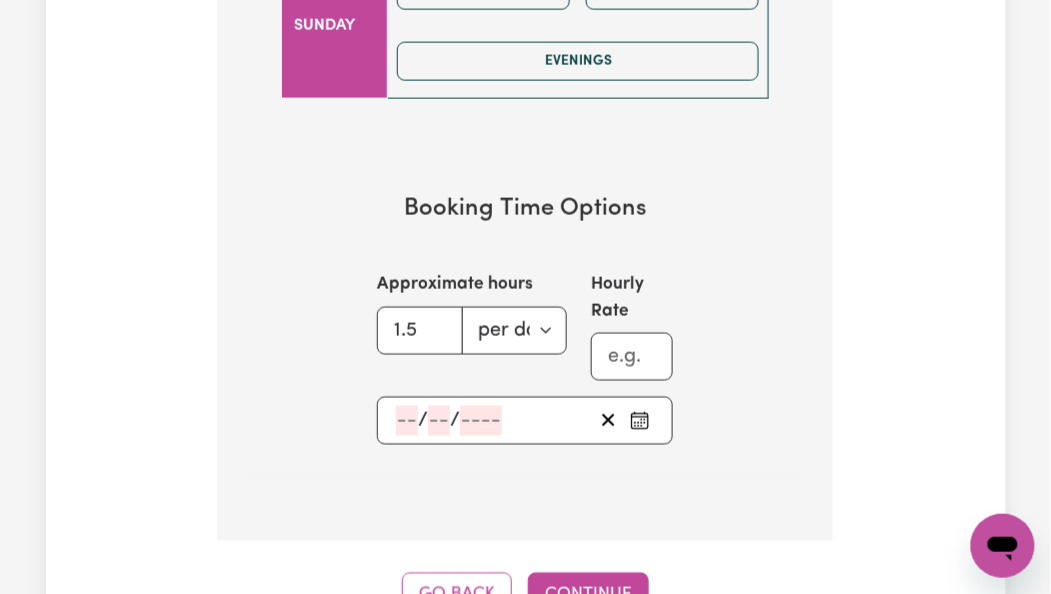 click 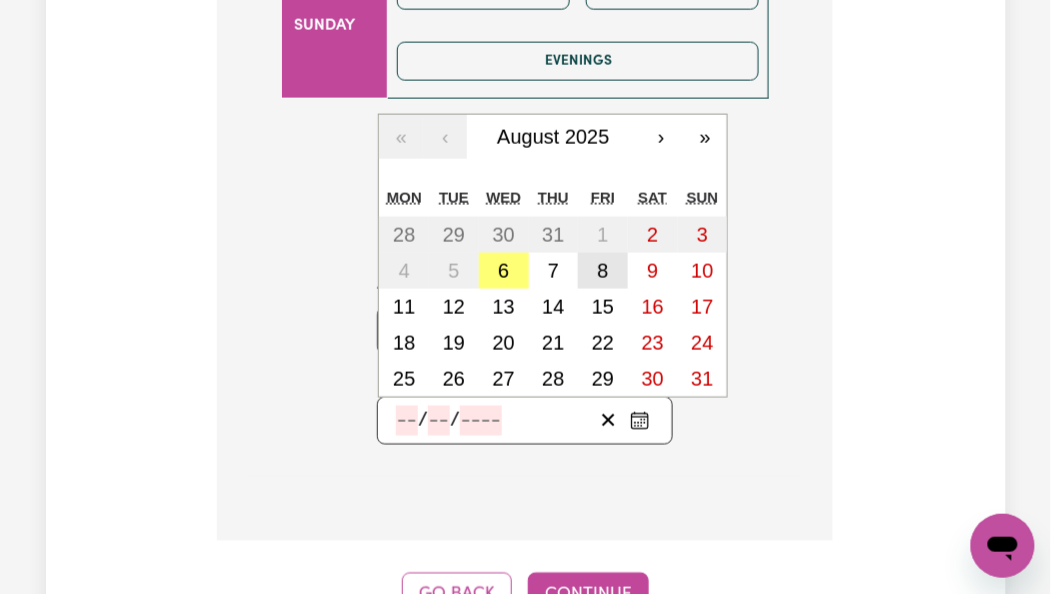drag, startPoint x: 601, startPoint y: 265, endPoint x: 590, endPoint y: 299, distance: 35.735138 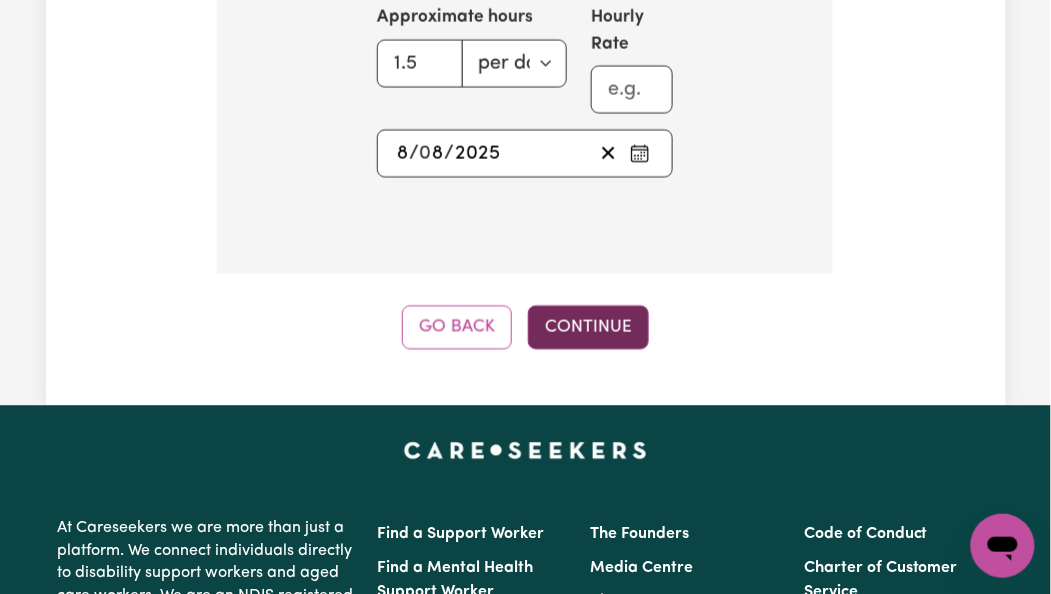 click on "Continue" at bounding box center (588, 328) 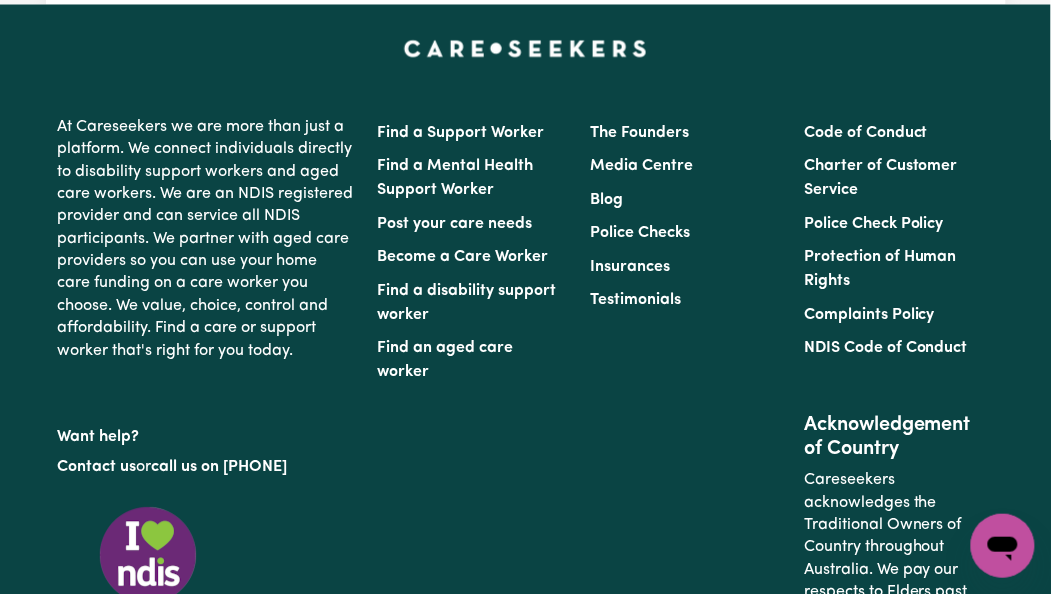 scroll, scrollTop: 548, scrollLeft: 0, axis: vertical 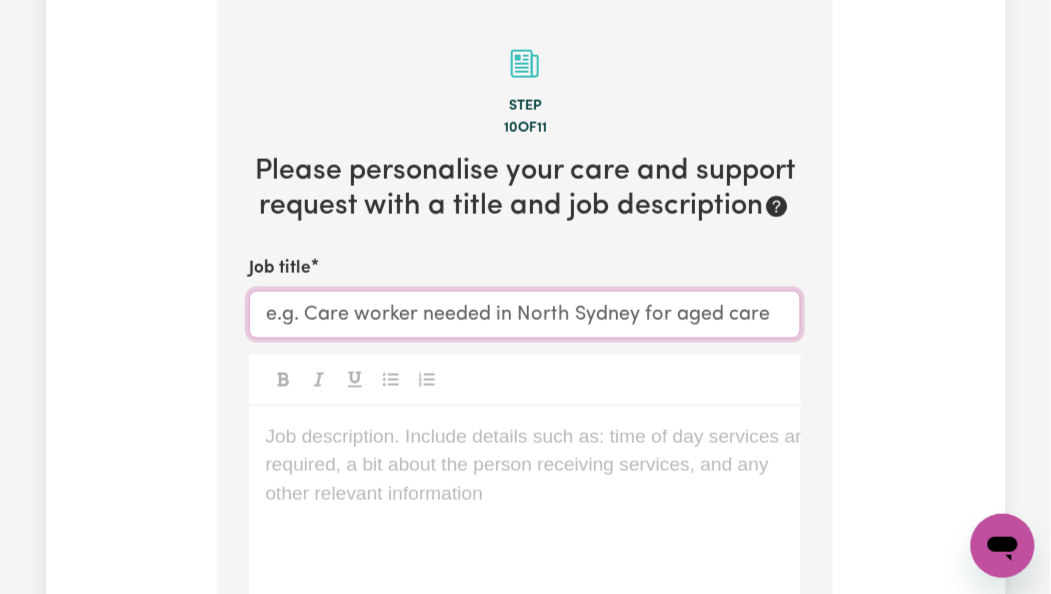 click on "Job title" at bounding box center (525, 315) 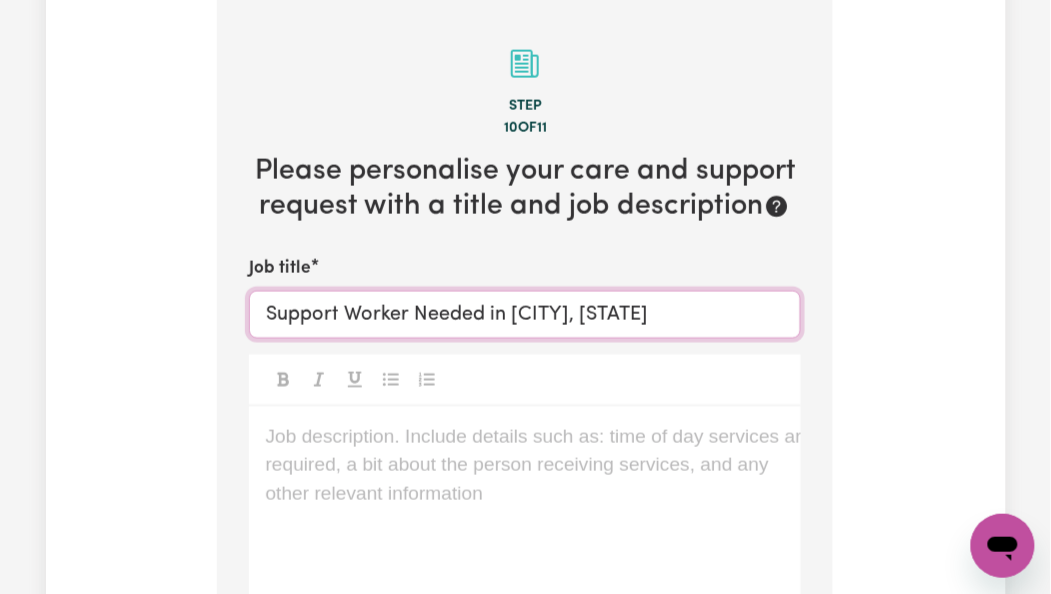 type on "Support Worker Needed in [CITY], [STATE]" 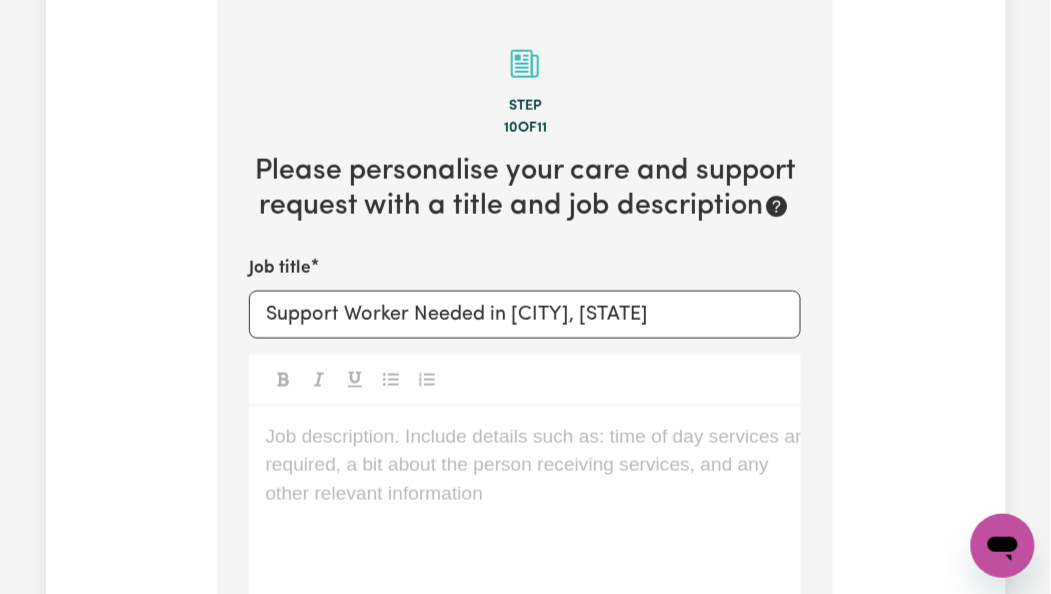click on "Job description. Include details such as: time of day services are required, a bit about the person receiving services, and any other relevant information ﻿" at bounding box center [525, 527] 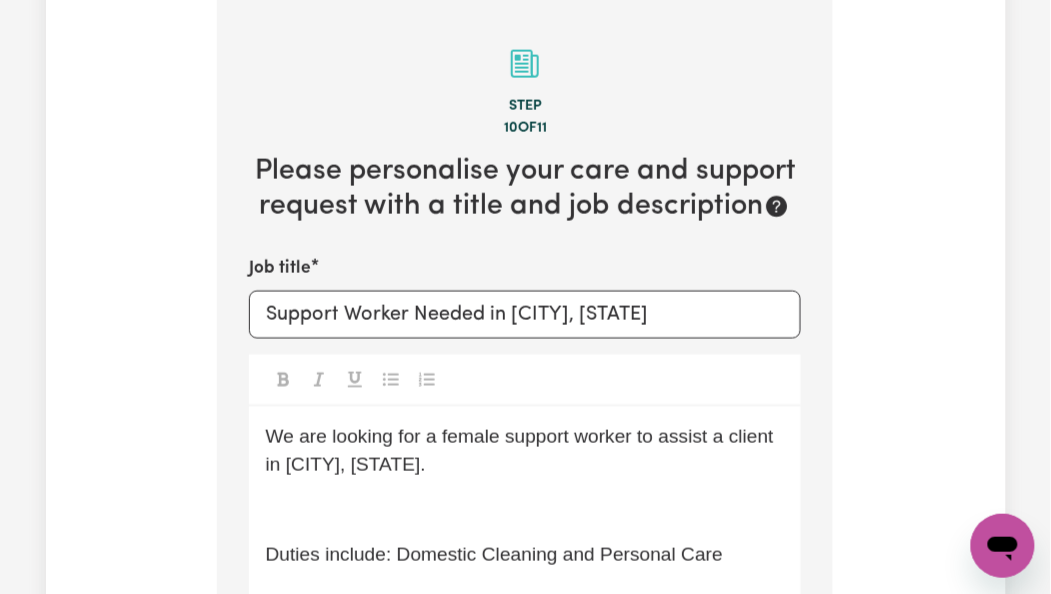 scroll, scrollTop: 1174, scrollLeft: 0, axis: vertical 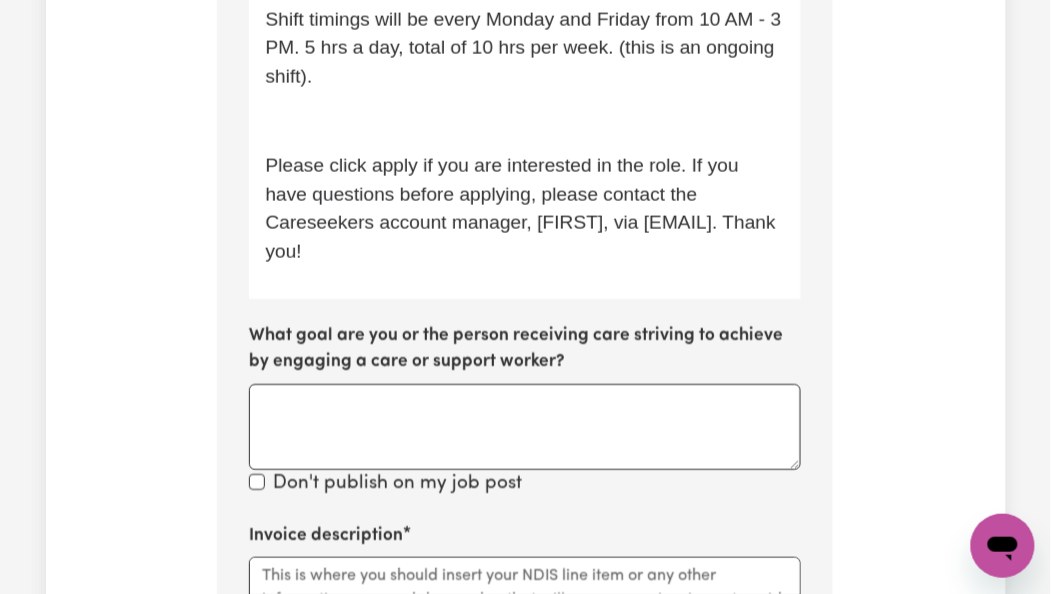 click on "﻿" at bounding box center (525, 121) 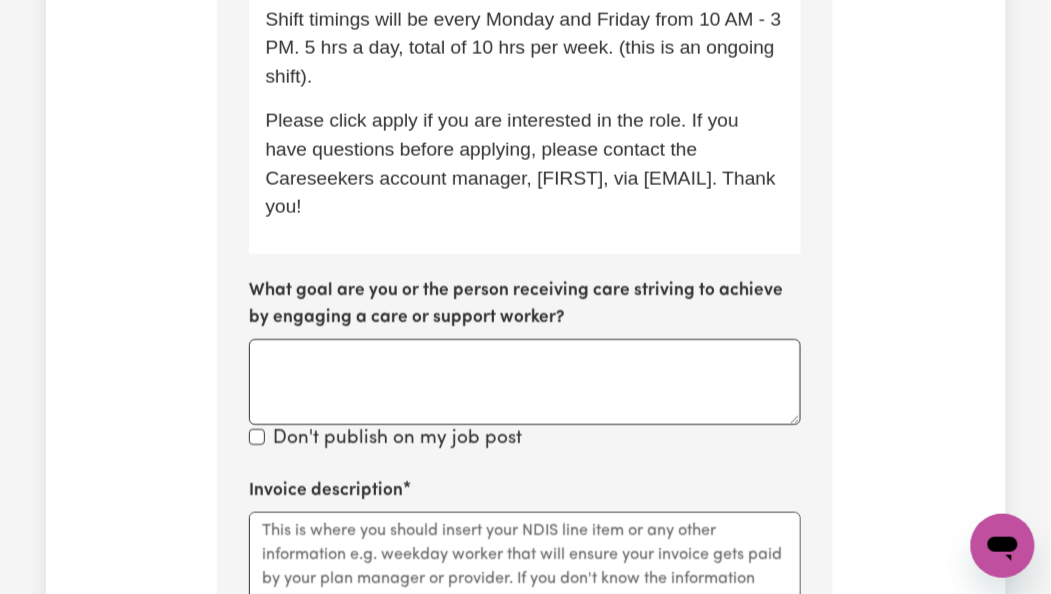 scroll, scrollTop: 907, scrollLeft: 0, axis: vertical 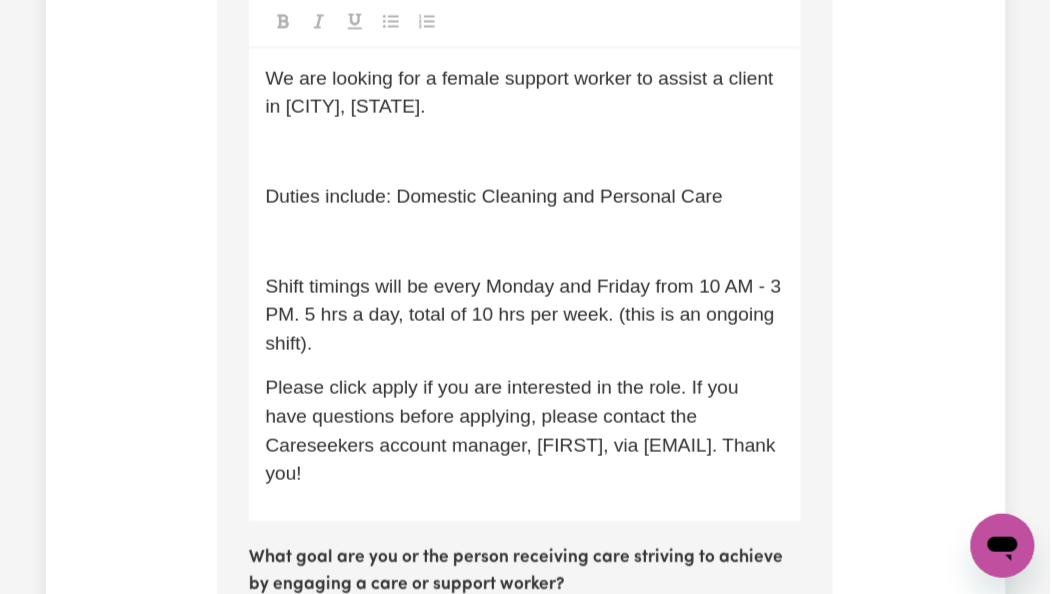 click on "﻿" at bounding box center (525, 241) 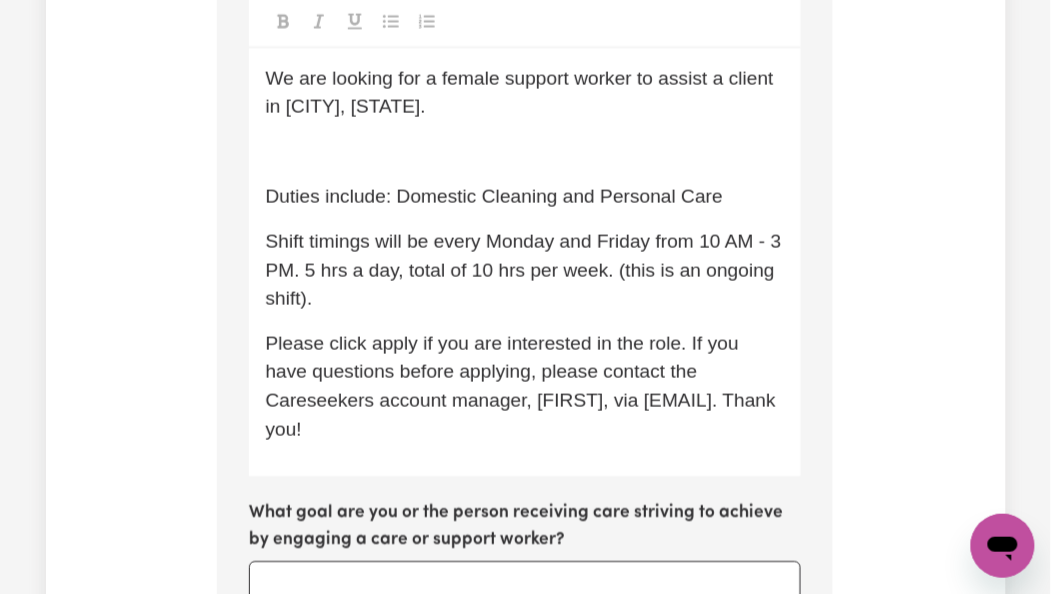 click on "We are looking for a female support worker to assist a client in [CITY], [STATE]. ﻿ Duties include: Domestic Cleaning and Personal Care Shift timings will be every Monday and Friday from 10 AM - 3 PM. 5 hrs a day, total of 10 hrs per week. (this is an ongoing shift). Please click apply if you are interested in the role. If you have questions before applying, please contact the Careseekers account manager, [FIRST], via [EMAIL]. Thank you!" at bounding box center [525, 262] 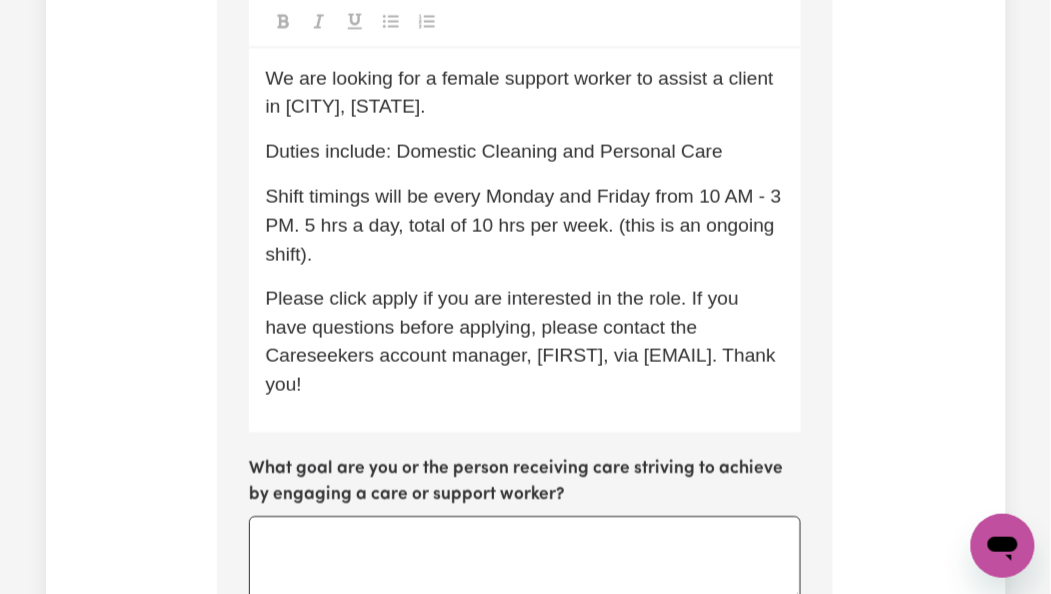 scroll, scrollTop: 774, scrollLeft: 0, axis: vertical 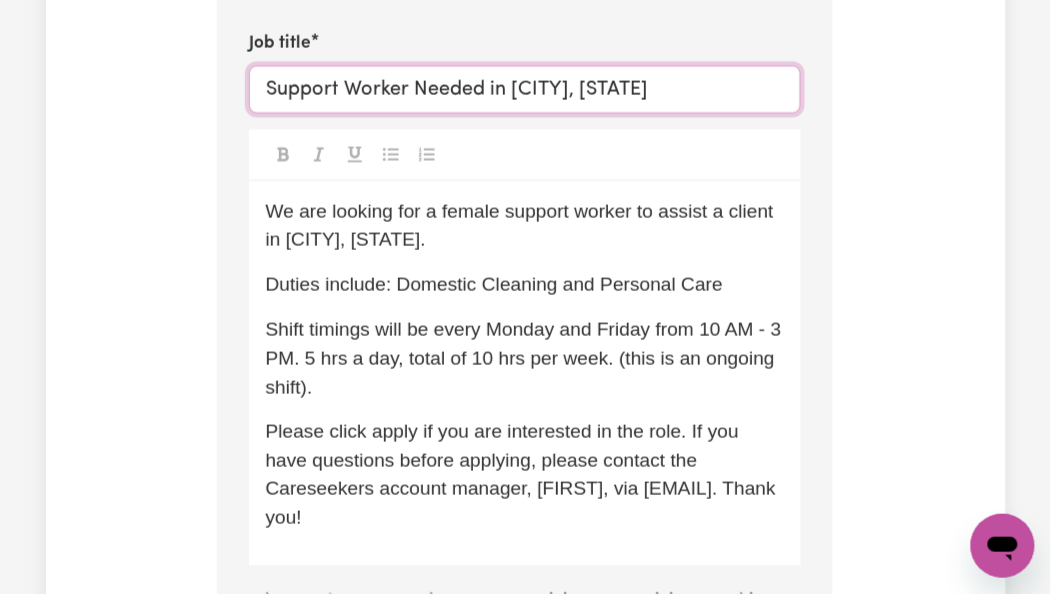 drag, startPoint x: 519, startPoint y: 76, endPoint x: 665, endPoint y: 81, distance: 146.08559 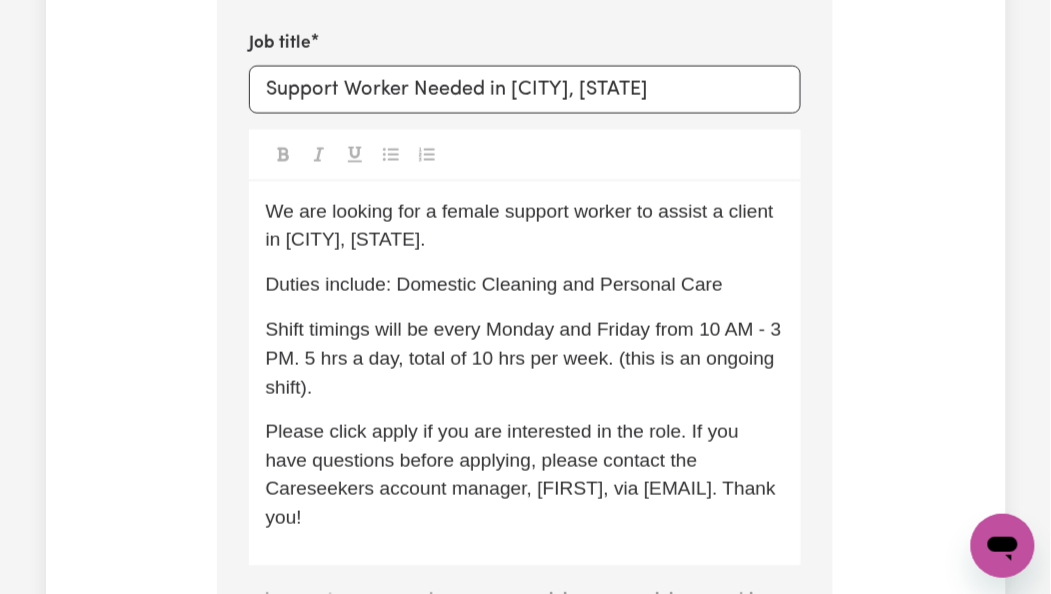 drag, startPoint x: 286, startPoint y: 234, endPoint x: 435, endPoint y: 230, distance: 149.05368 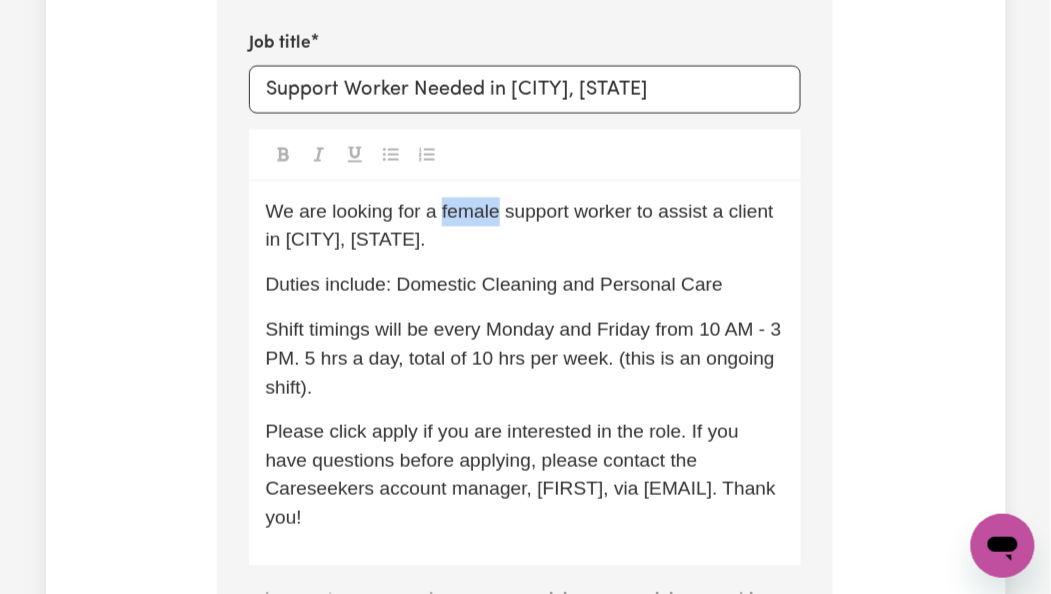 click on "We are looking for a female support worker to assist a client in [CITY], [STATE]." at bounding box center [522, 225] 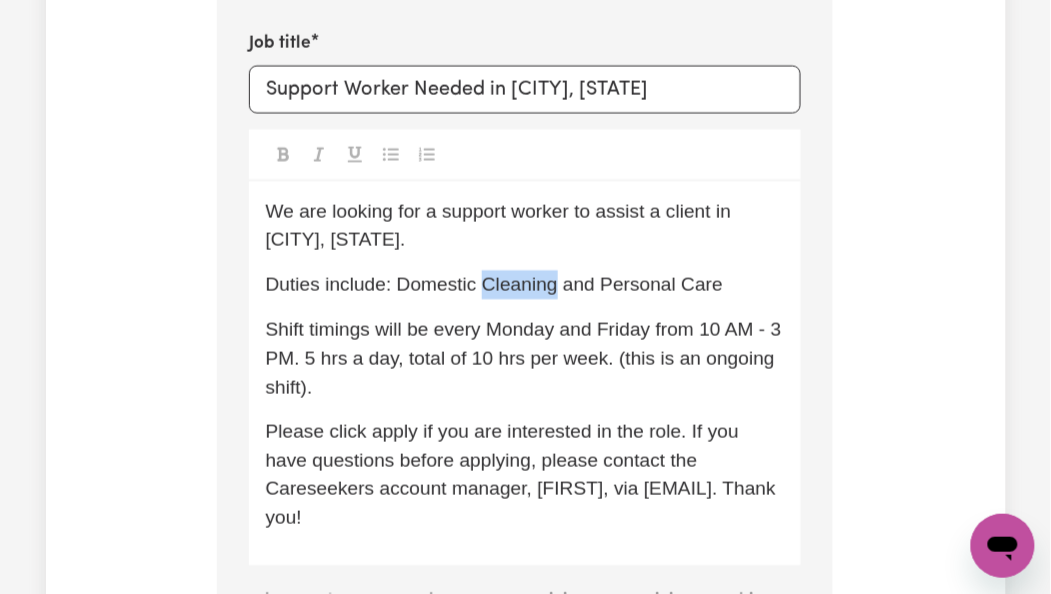 drag, startPoint x: 482, startPoint y: 279, endPoint x: 600, endPoint y: 210, distance: 136.69308 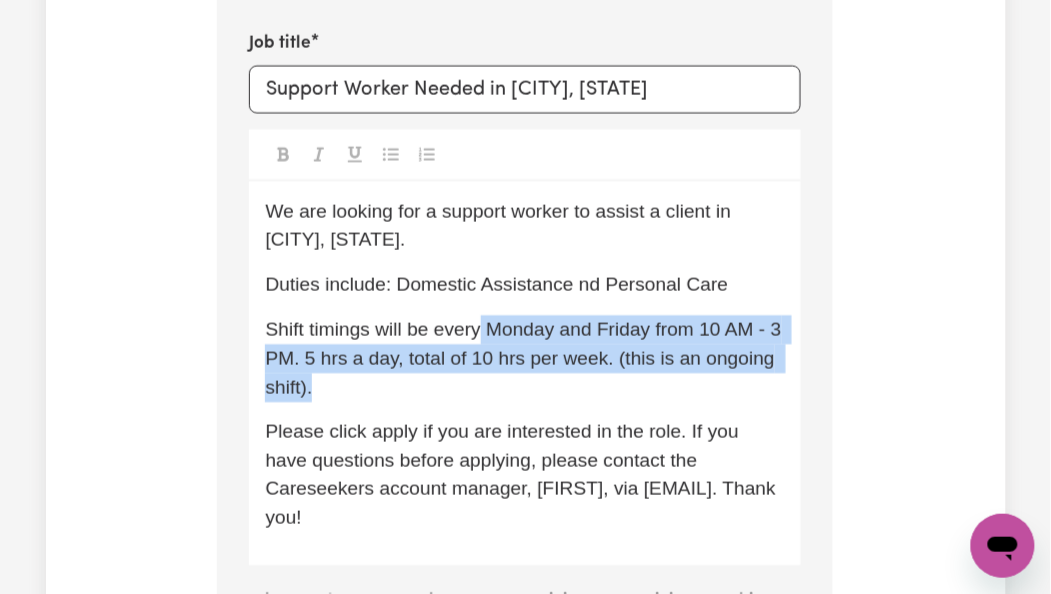drag, startPoint x: 489, startPoint y: 329, endPoint x: 524, endPoint y: 389, distance: 69.46222 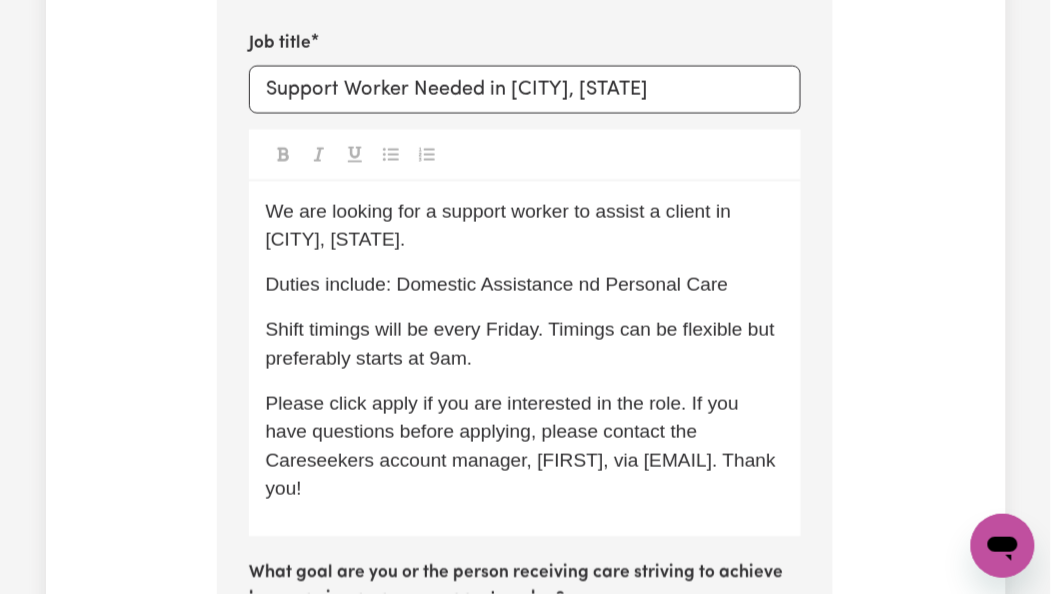 drag, startPoint x: 499, startPoint y: 364, endPoint x: 217, endPoint y: 193, distance: 329.79538 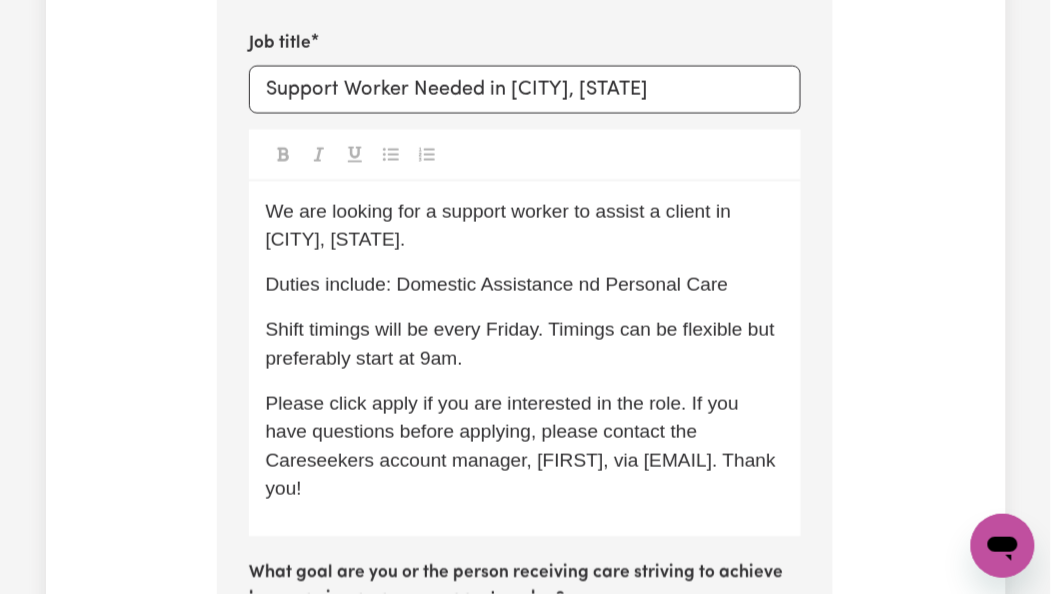 click on "Shift timings will be every Friday. Timings can be flexible but preferably start at 9am." at bounding box center [525, 344] 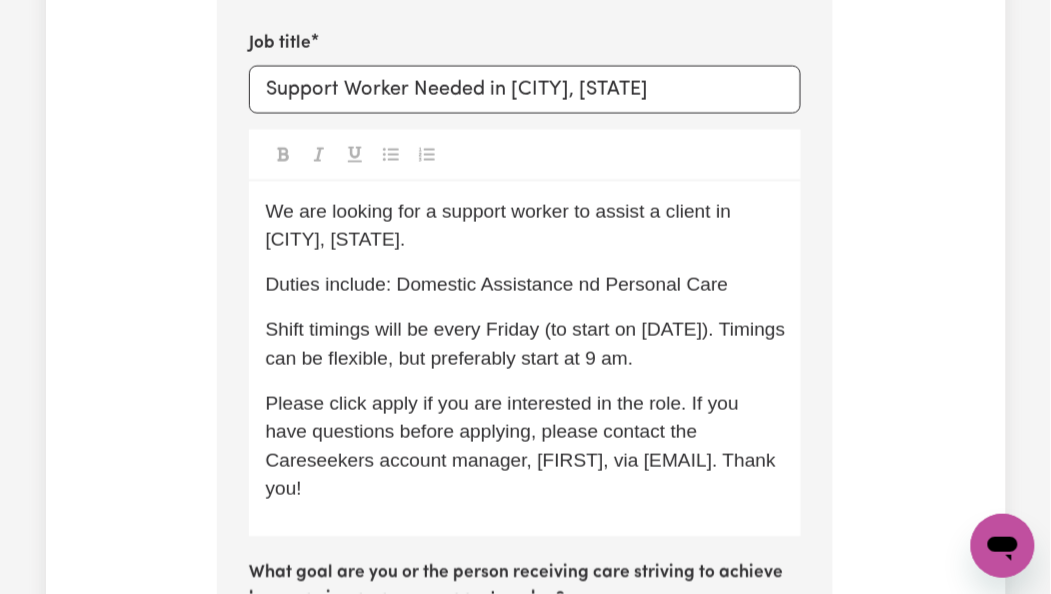 scroll, scrollTop: 1307, scrollLeft: 0, axis: vertical 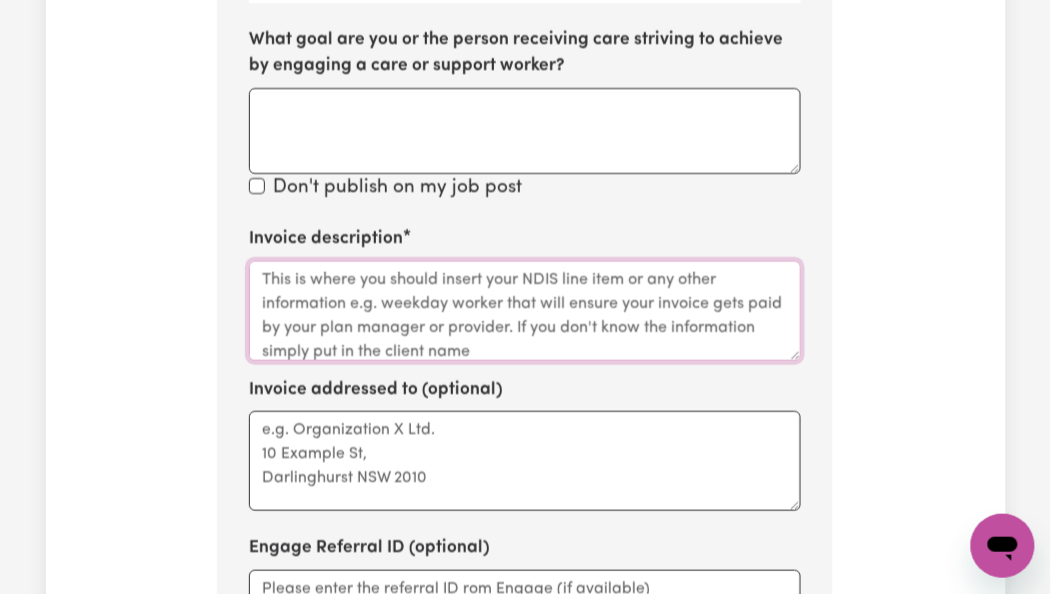 drag, startPoint x: 398, startPoint y: 317, endPoint x: 390, endPoint y: 424, distance: 107.298645 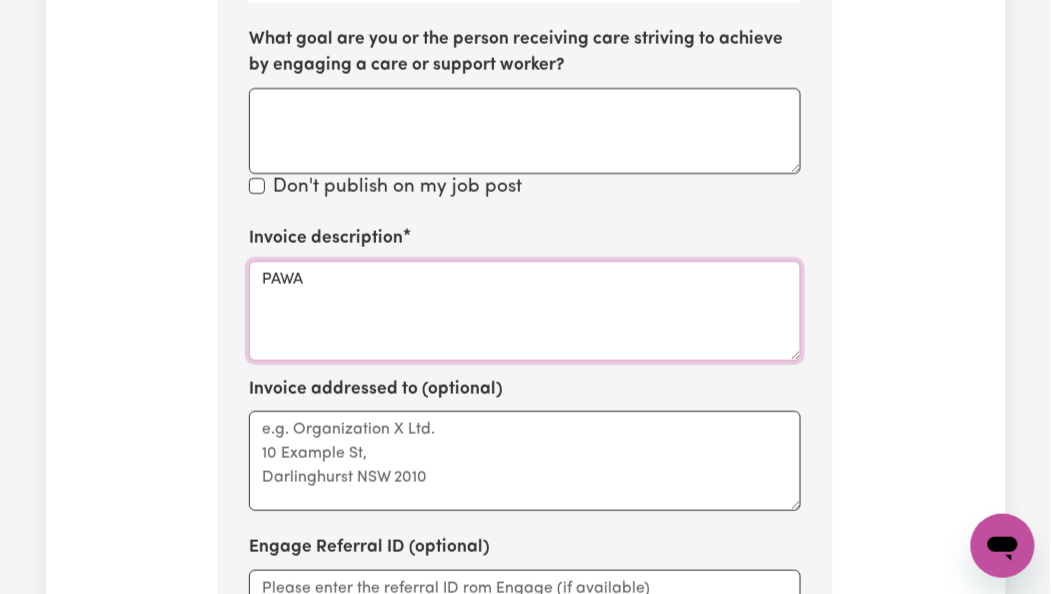 type on "PAWA" 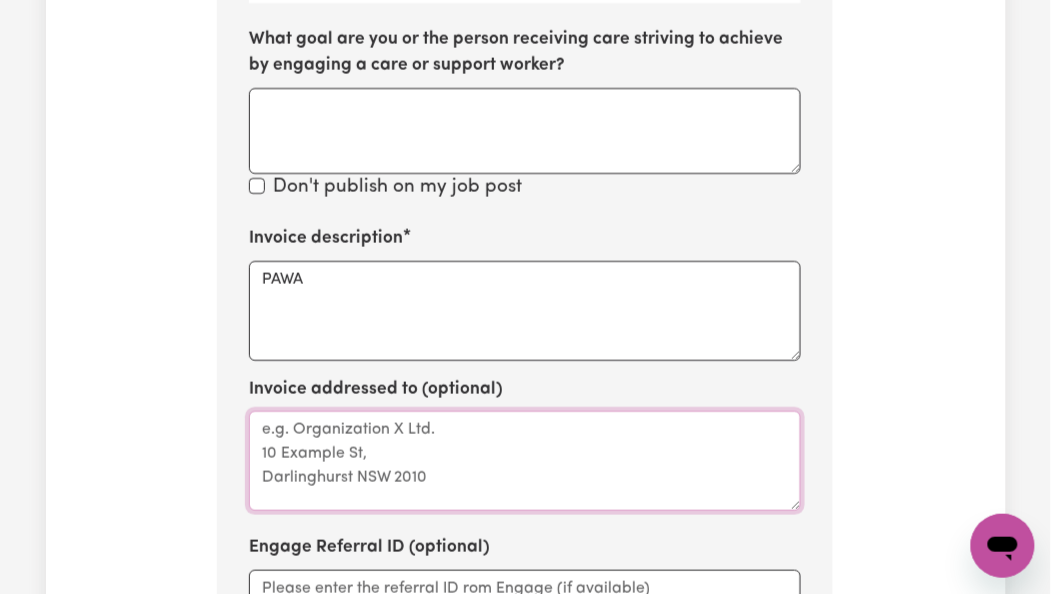 paste on "PAWA" 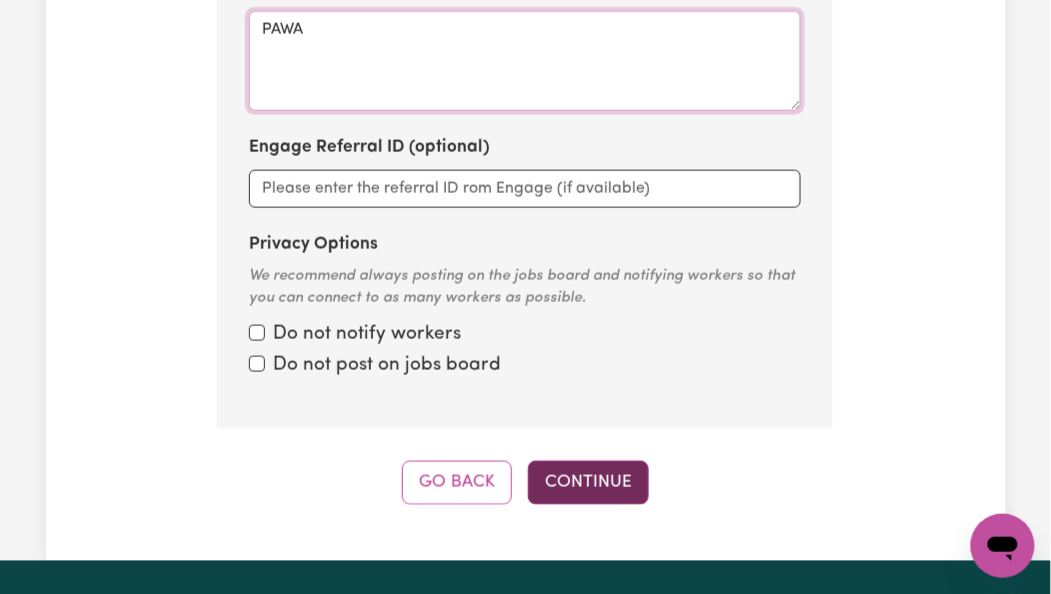 type on "PAWA" 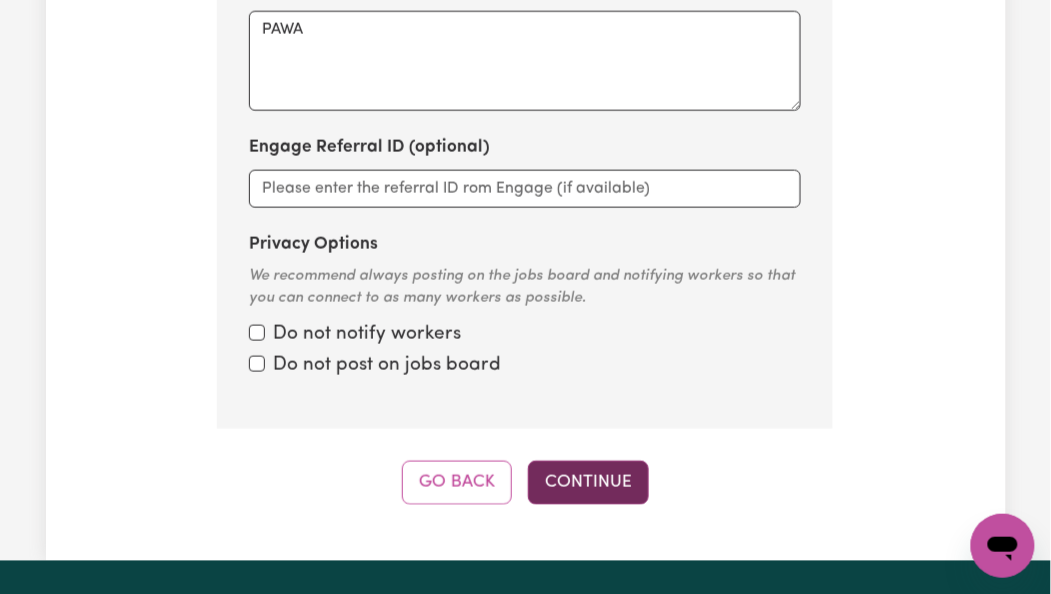 click on "Continue" at bounding box center (588, 483) 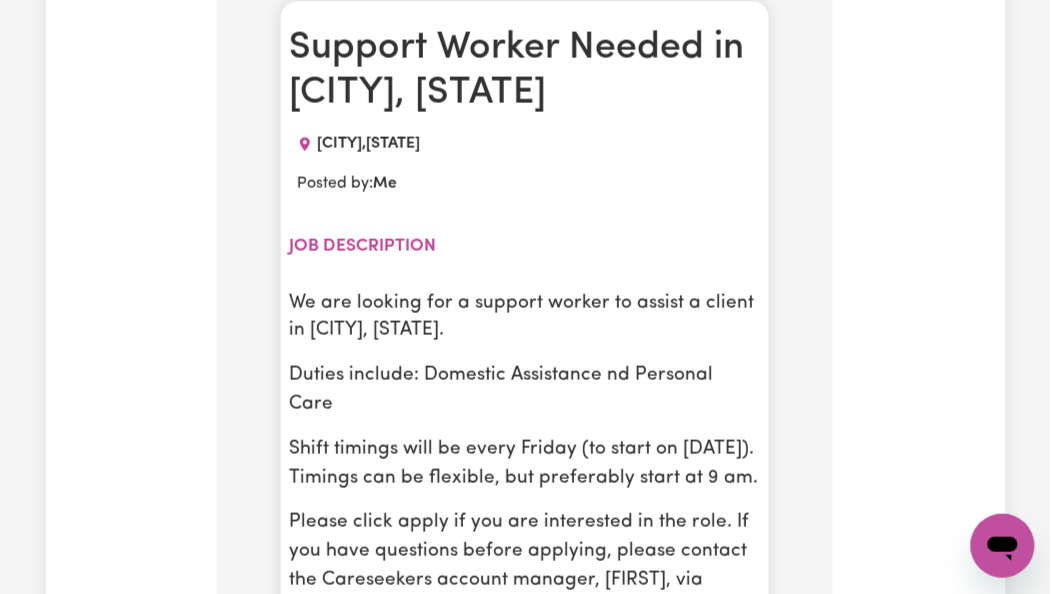 scroll, scrollTop: 1081, scrollLeft: 0, axis: vertical 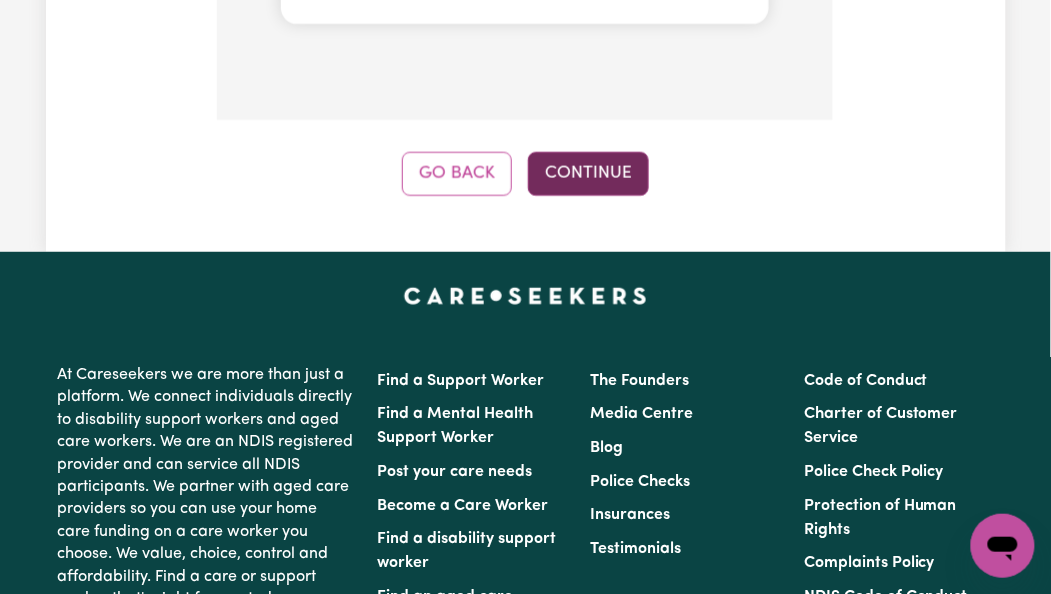 click on "Continue" at bounding box center [588, 174] 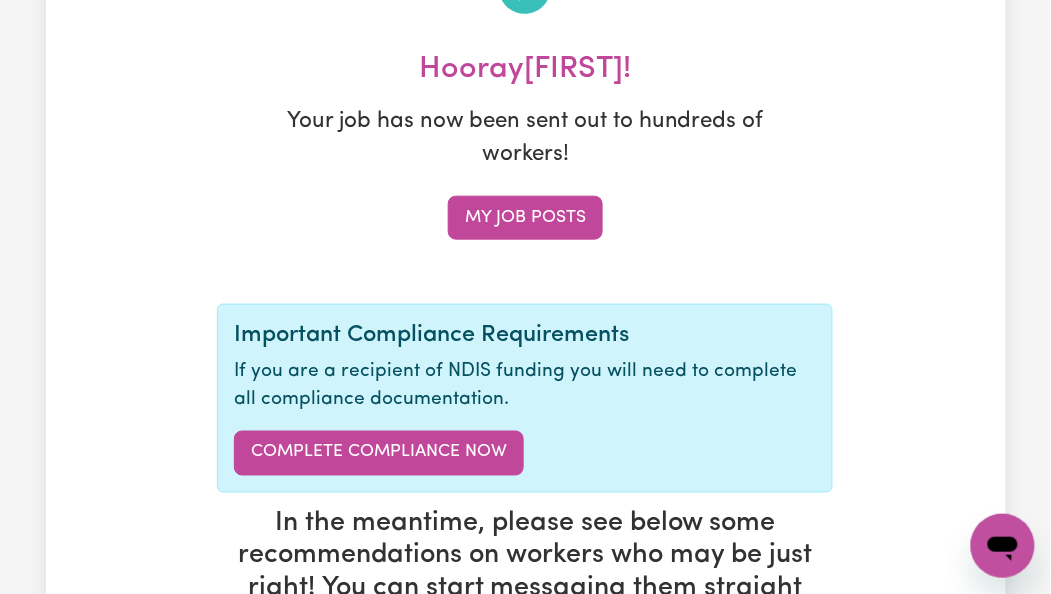 scroll, scrollTop: 0, scrollLeft: 0, axis: both 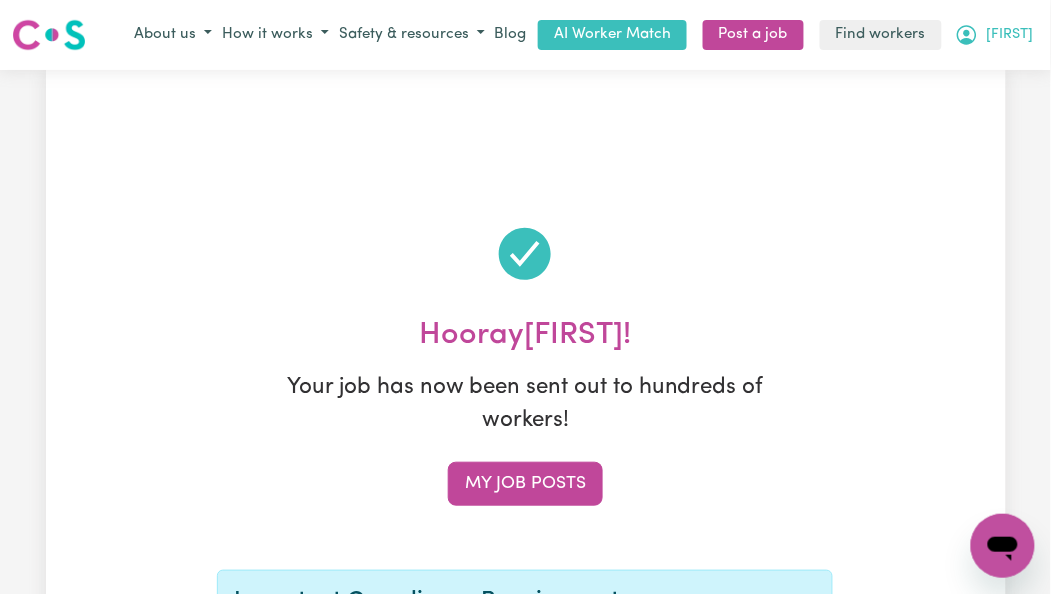 click on "Menu About us How it works Safety & resources Blog AI Worker Match Post a job Find workers [FIRST]" at bounding box center (525, 35) 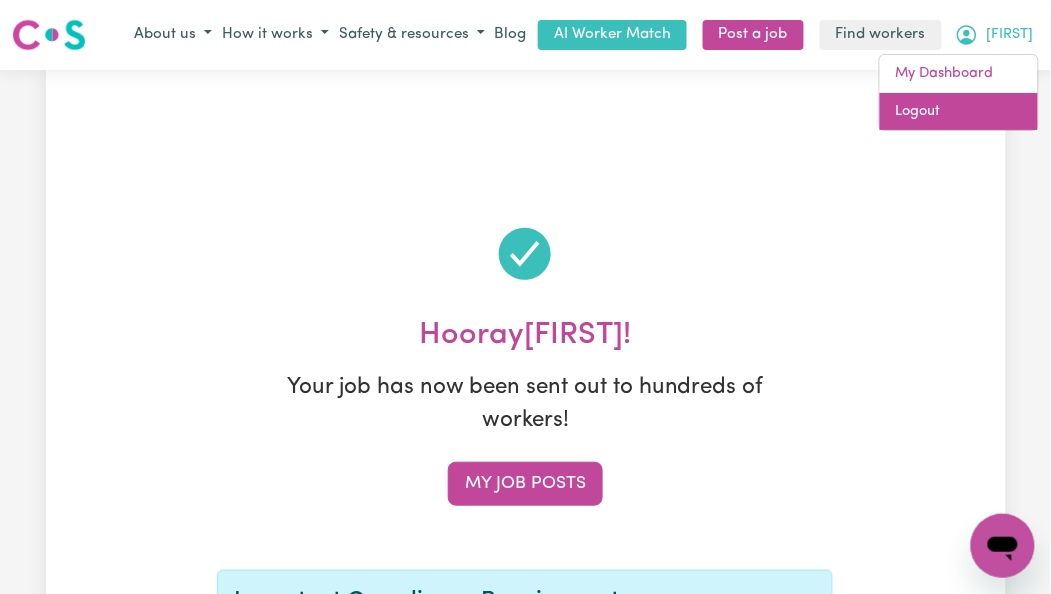 click on "Logout" at bounding box center [959, 112] 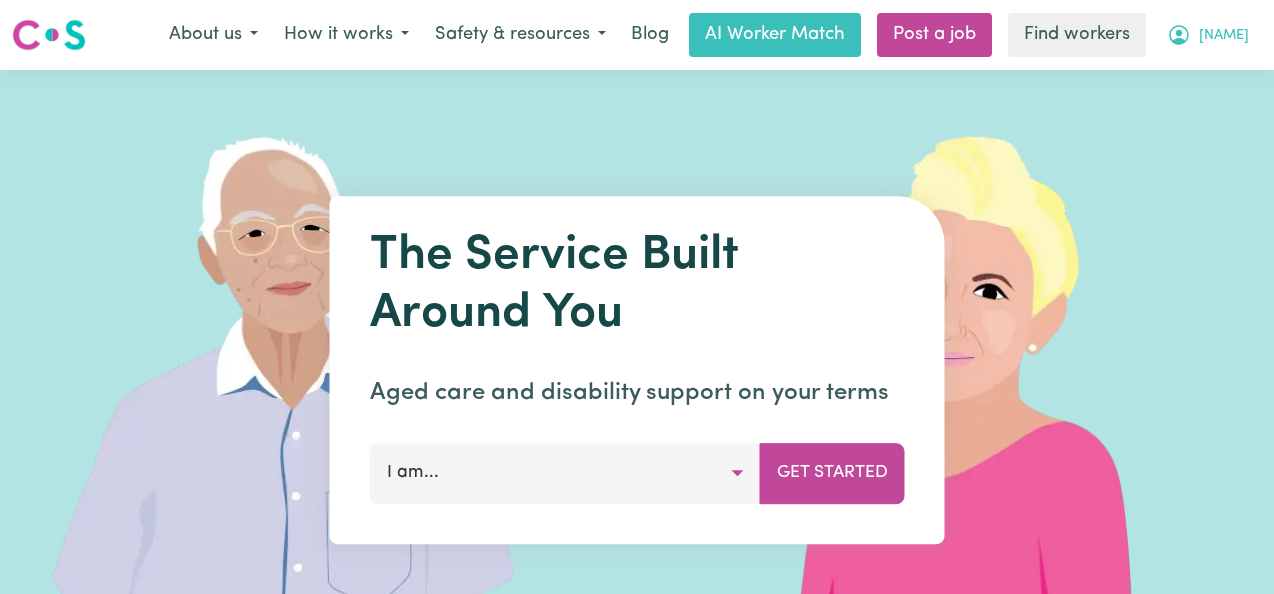 scroll, scrollTop: 0, scrollLeft: 0, axis: both 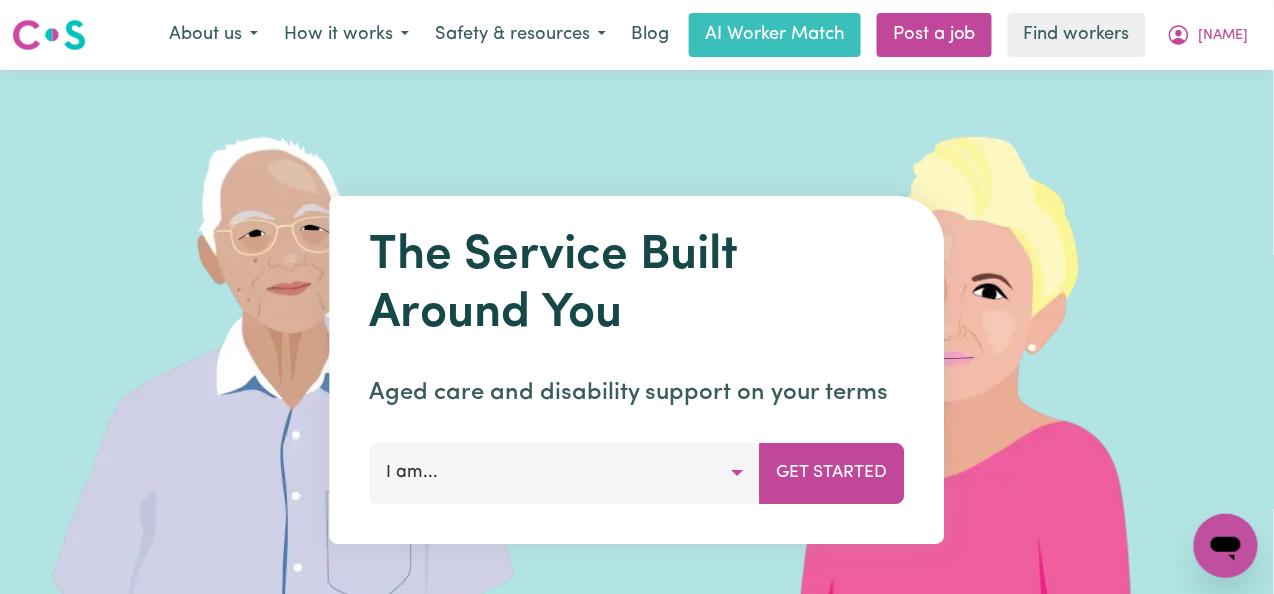 drag, startPoint x: 1219, startPoint y: 36, endPoint x: 1200, endPoint y: 56, distance: 27.58623 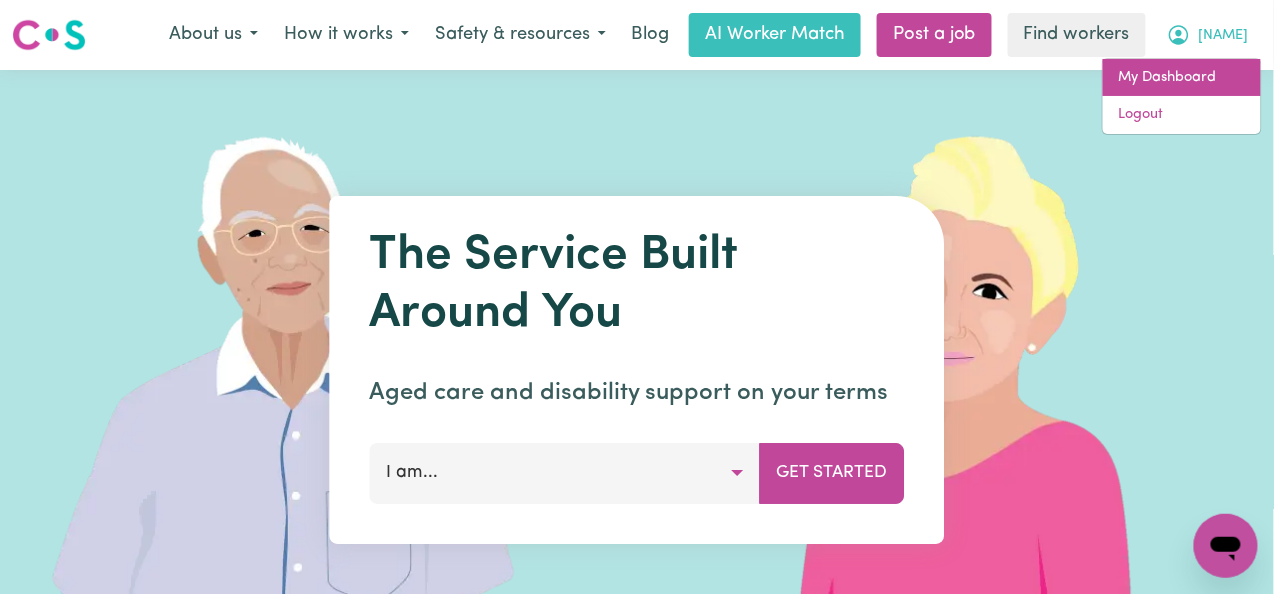 click on "My Dashboard" at bounding box center (1182, 78) 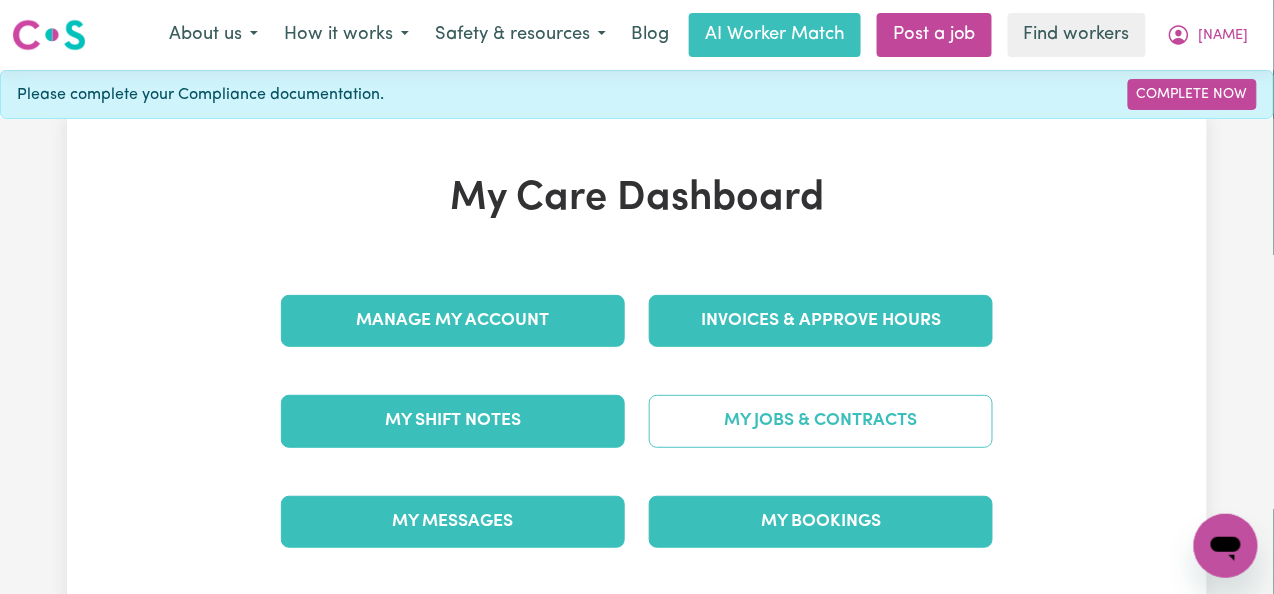 click on "My Jobs & Contracts" at bounding box center [821, 421] 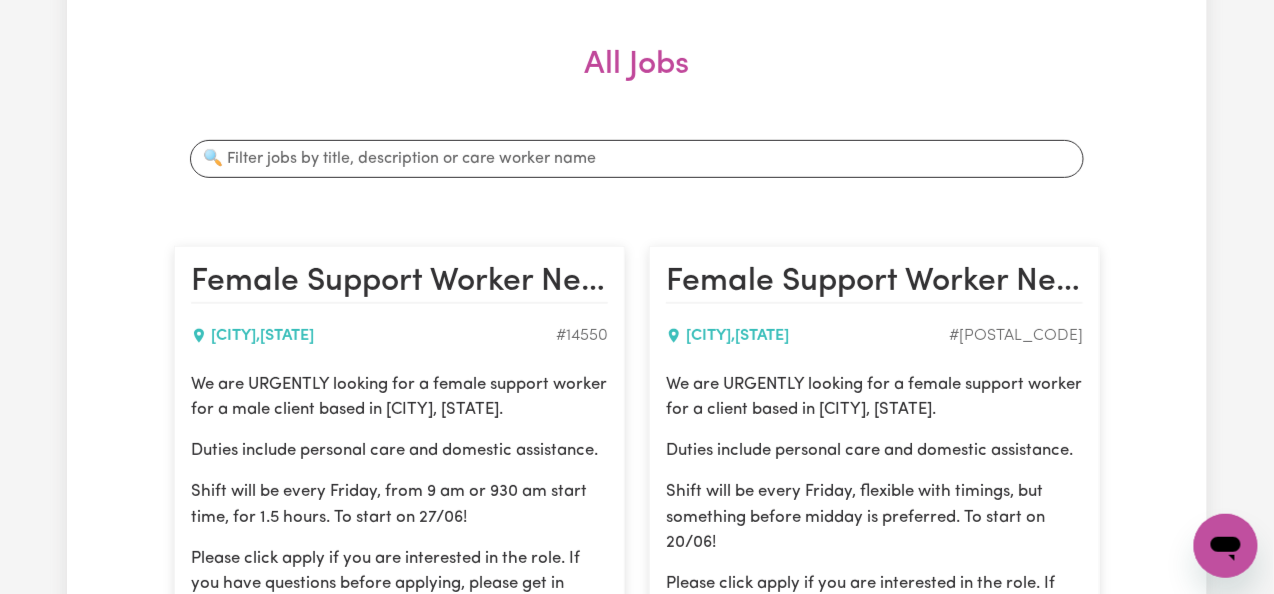 scroll, scrollTop: 533, scrollLeft: 0, axis: vertical 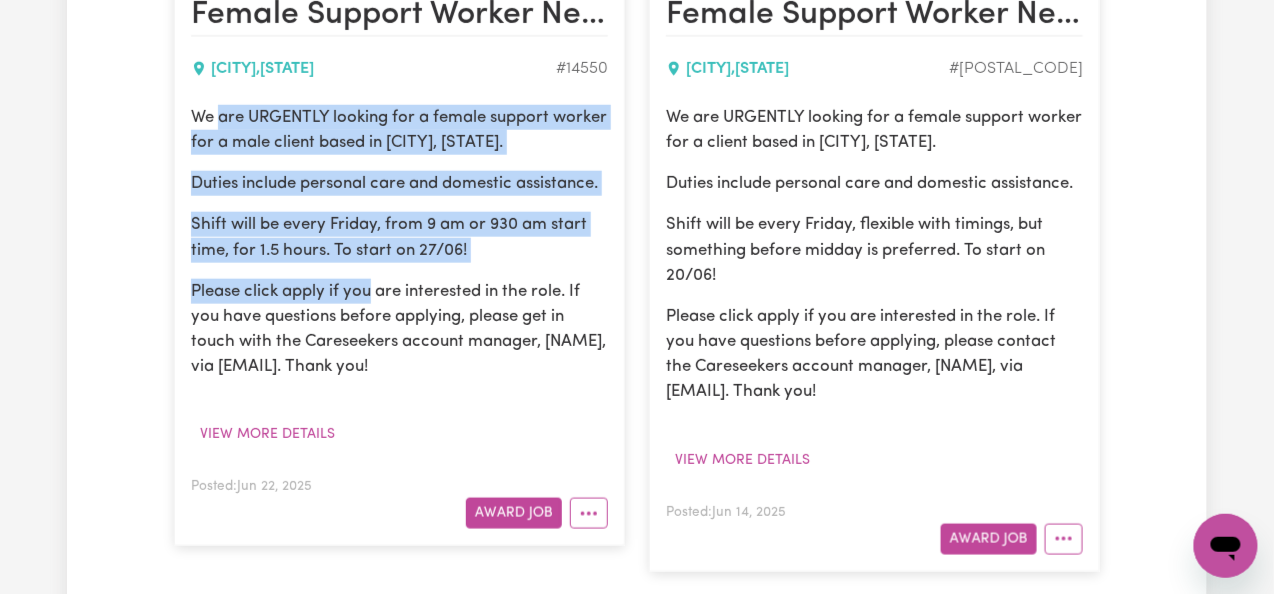 drag, startPoint x: 220, startPoint y: 108, endPoint x: 378, endPoint y: 330, distance: 272.48486 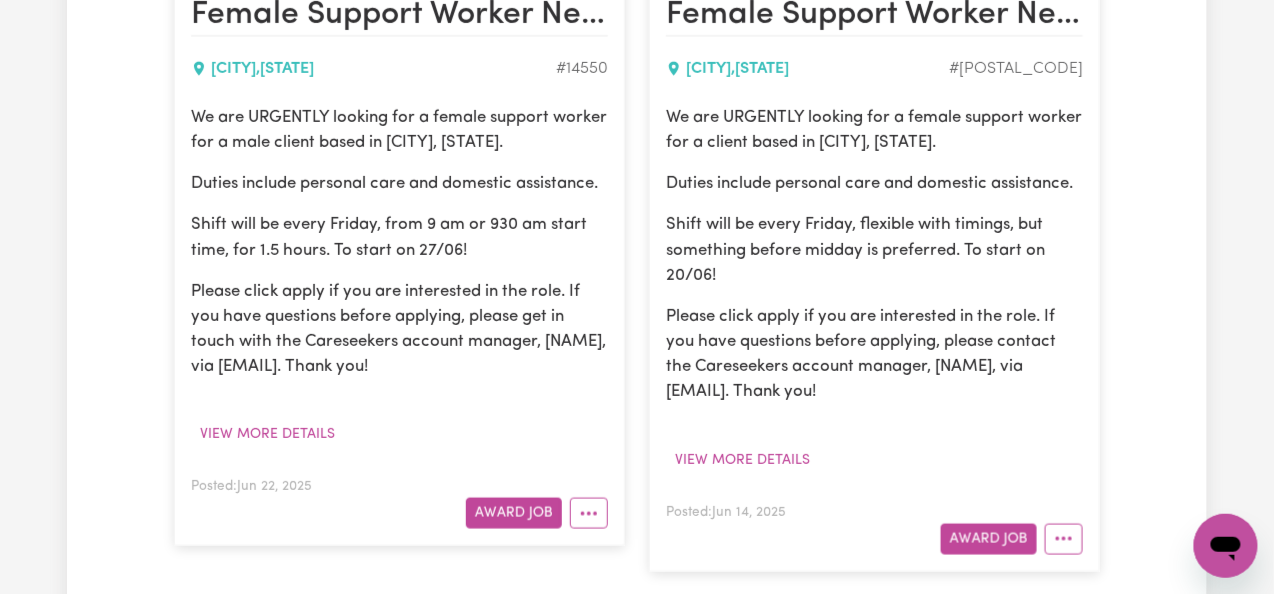 click on "Please click apply if you are interested in the role. If you have questions before applying, please get in touch with the Careseekers account manager, Annie, via annie@careseekers.com.au. Thank you!" at bounding box center [399, 329] 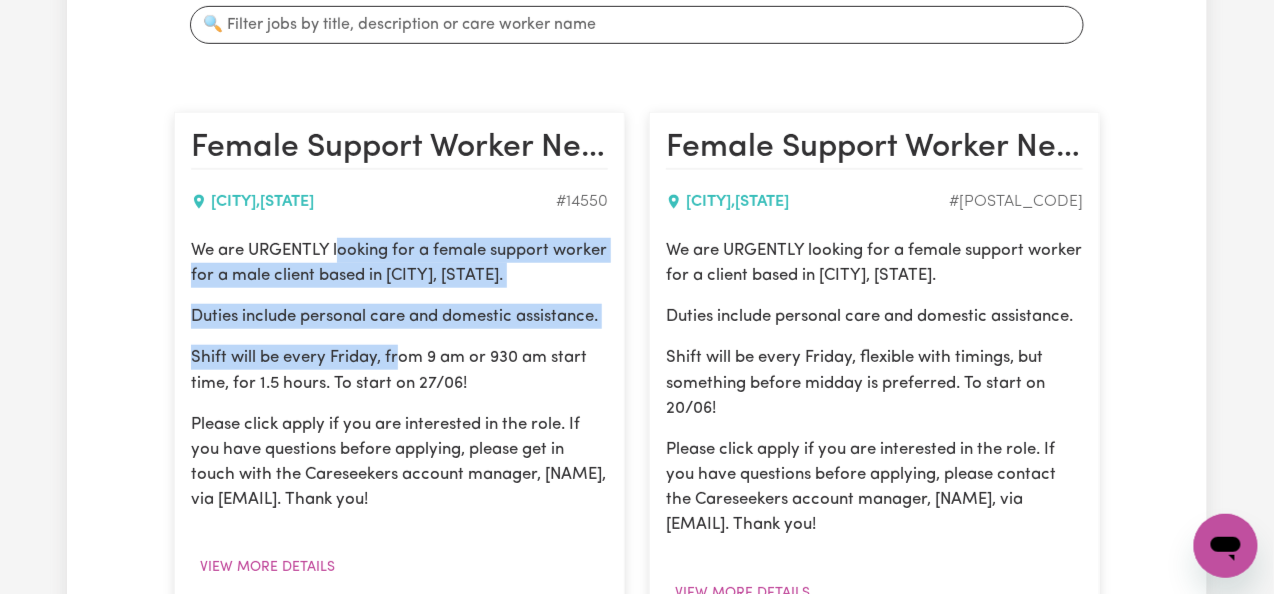 drag, startPoint x: 341, startPoint y: 231, endPoint x: 410, endPoint y: 391, distance: 174.24408 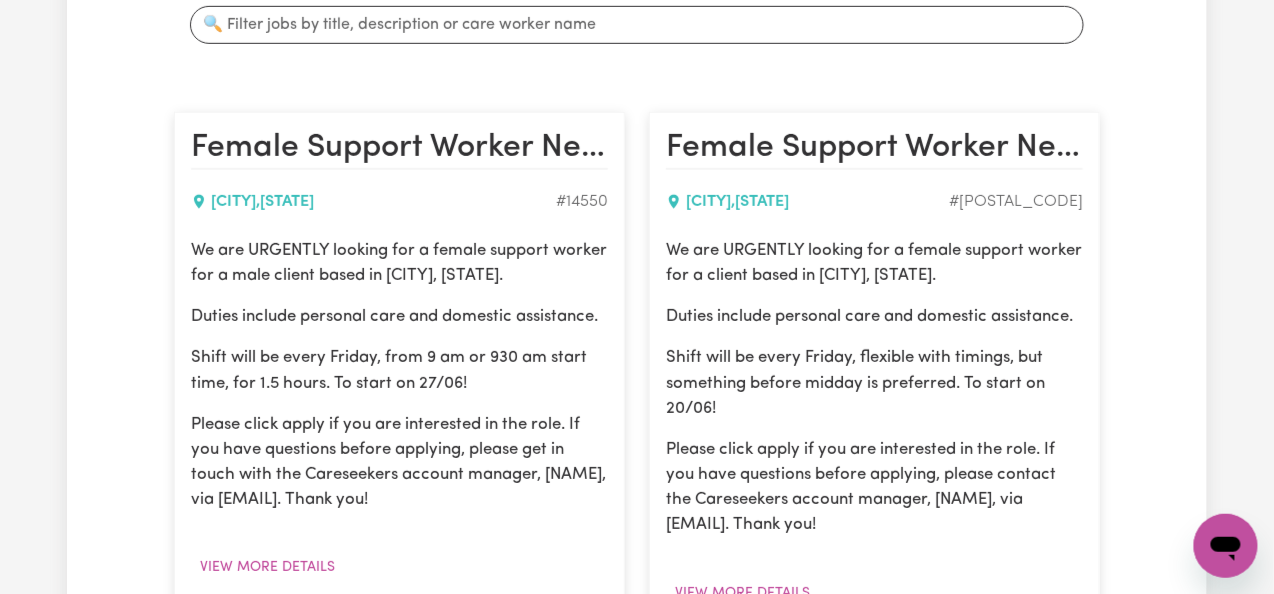 click on "Shift will be every Friday, from 9 am or 930 am start time, for 1.5 hours. To start on 27/06!" at bounding box center [399, 370] 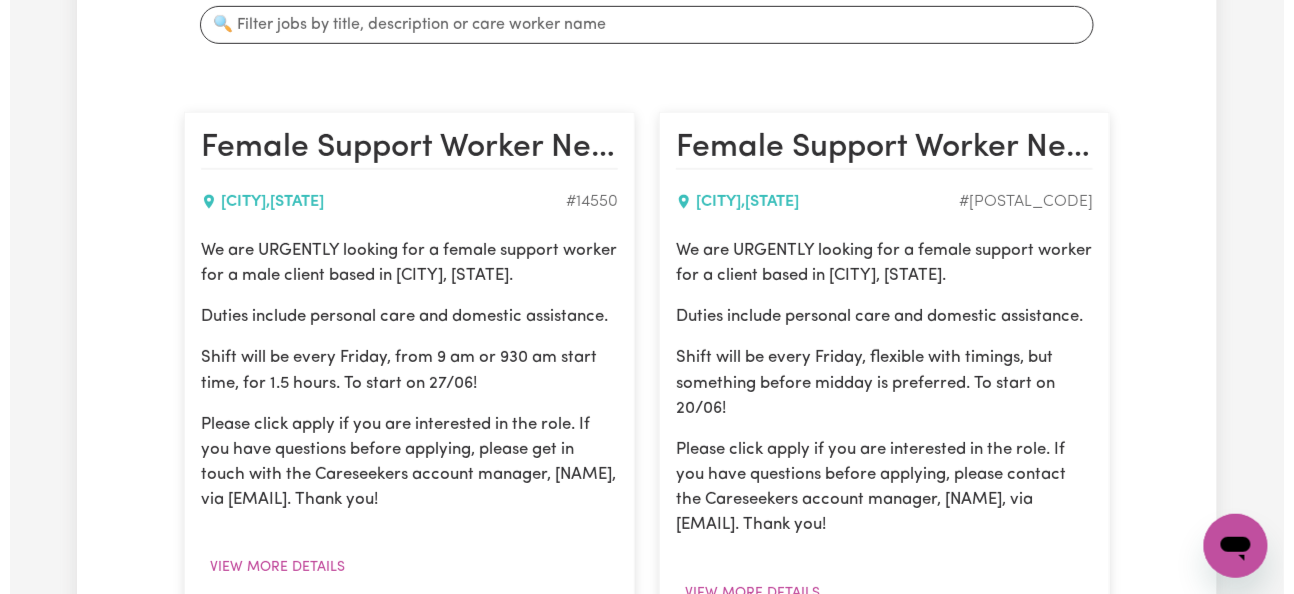 scroll, scrollTop: 800, scrollLeft: 0, axis: vertical 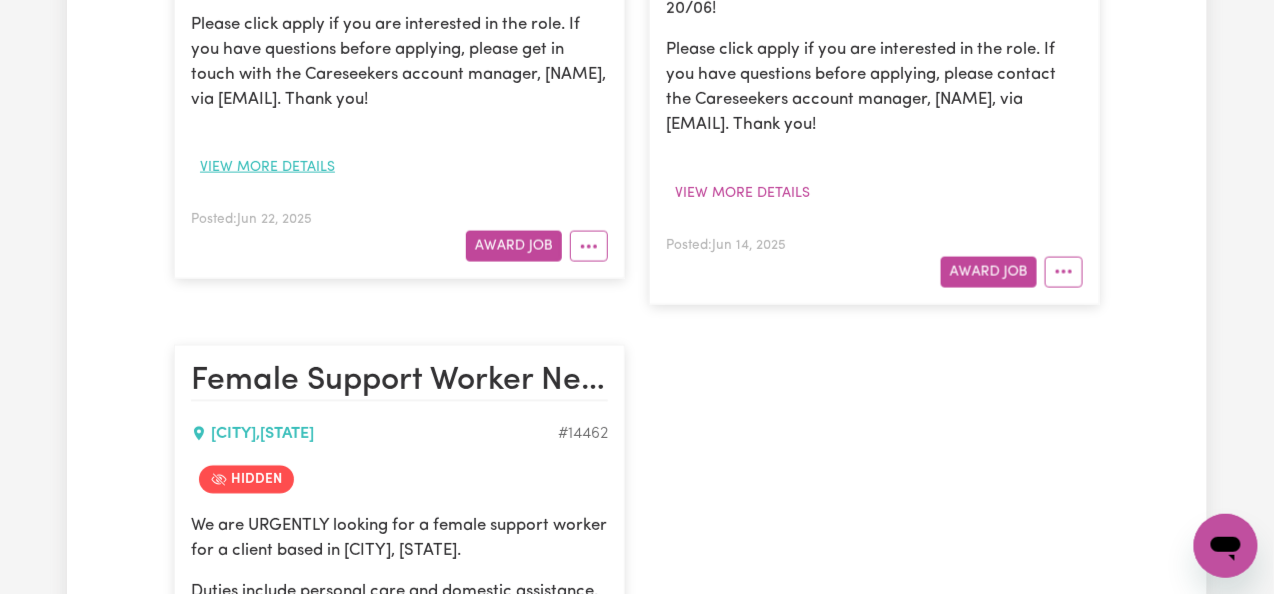 click on "View more details" at bounding box center (267, 167) 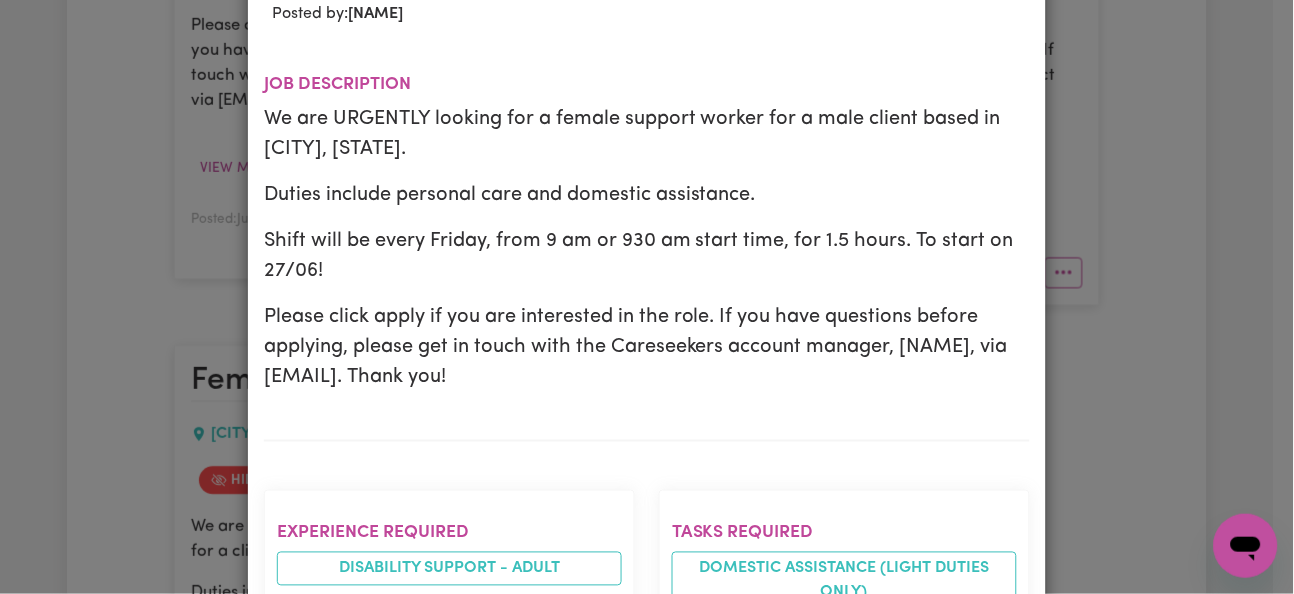 scroll, scrollTop: 533, scrollLeft: 0, axis: vertical 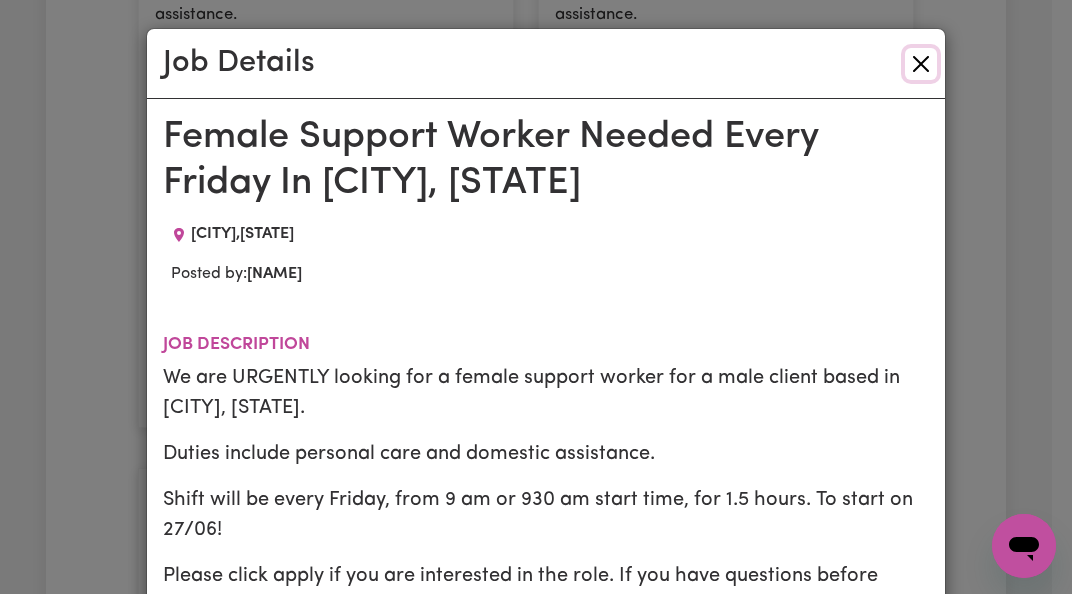 click at bounding box center (921, 64) 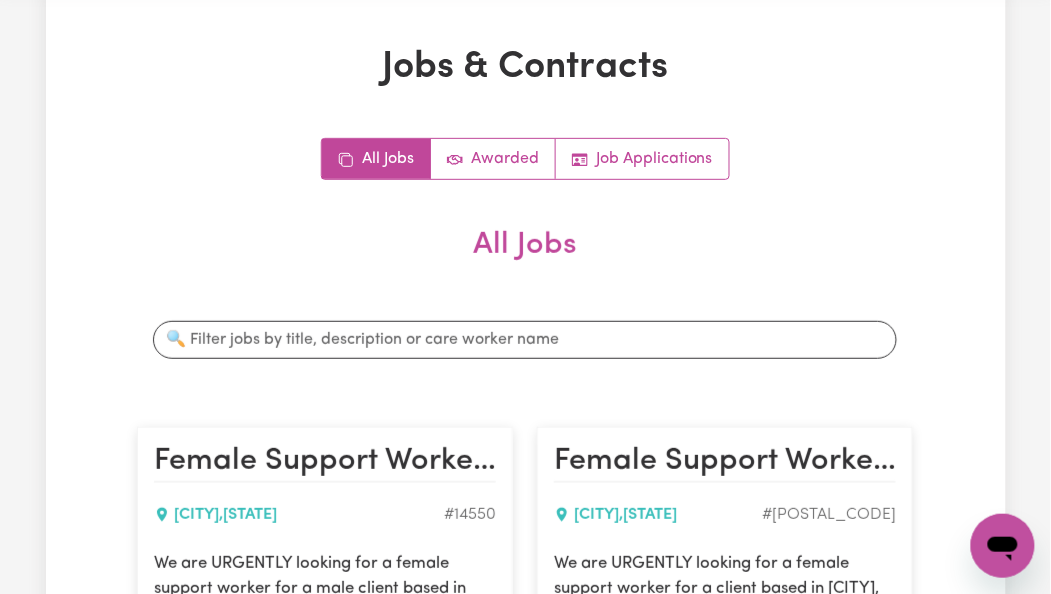 scroll, scrollTop: 0, scrollLeft: 0, axis: both 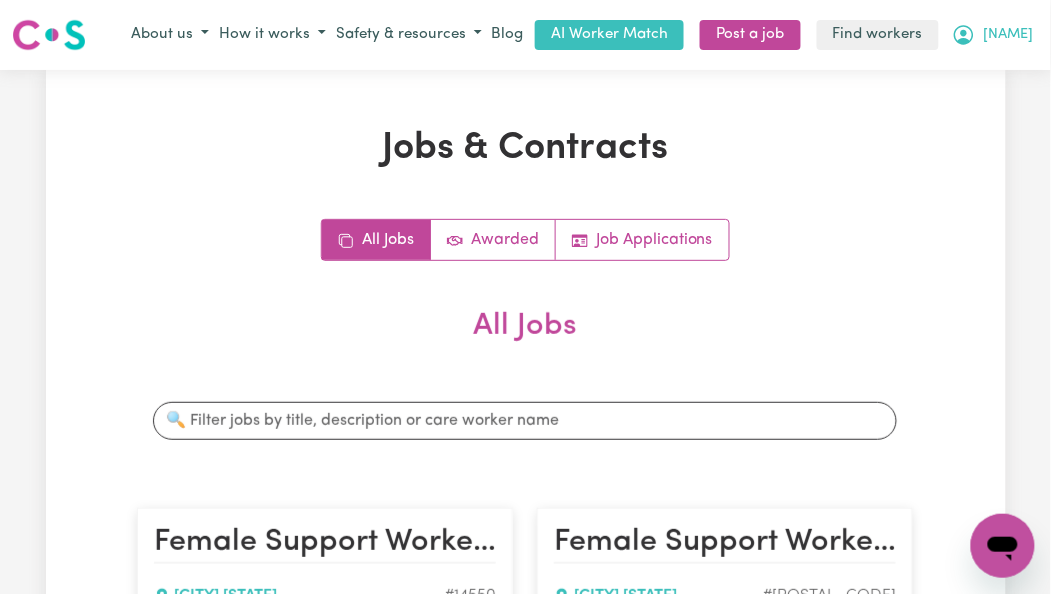 click on "[FIRST]" at bounding box center (1009, 35) 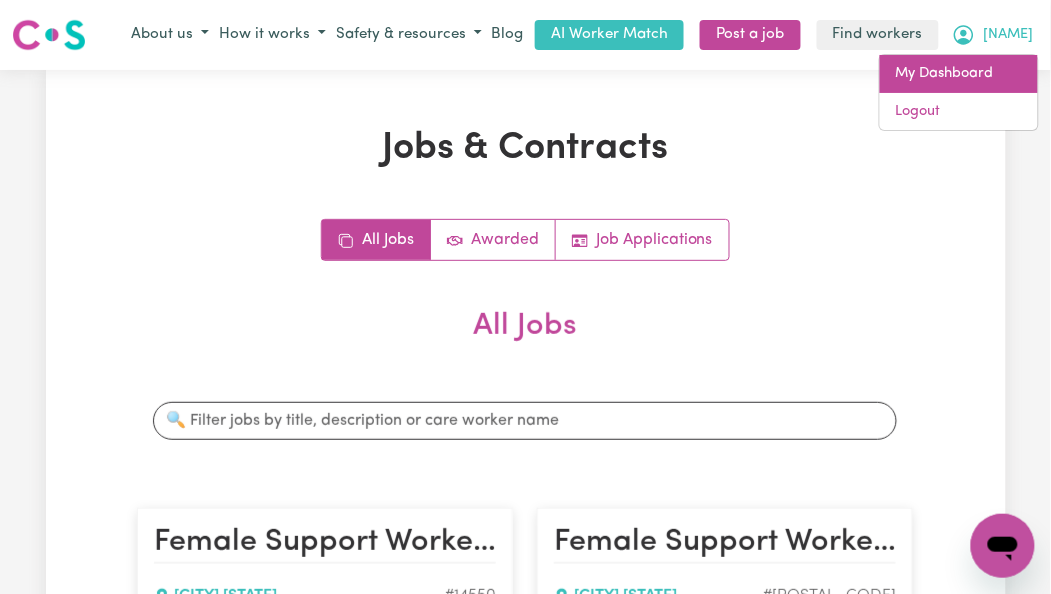 click on "My Dashboard" at bounding box center [959, 74] 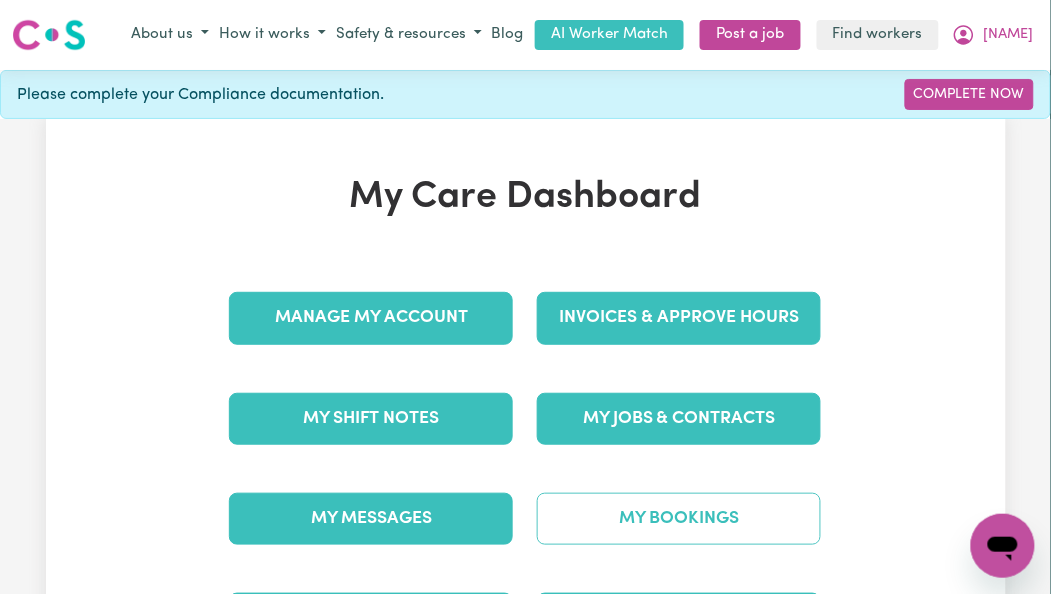 scroll, scrollTop: 133, scrollLeft: 0, axis: vertical 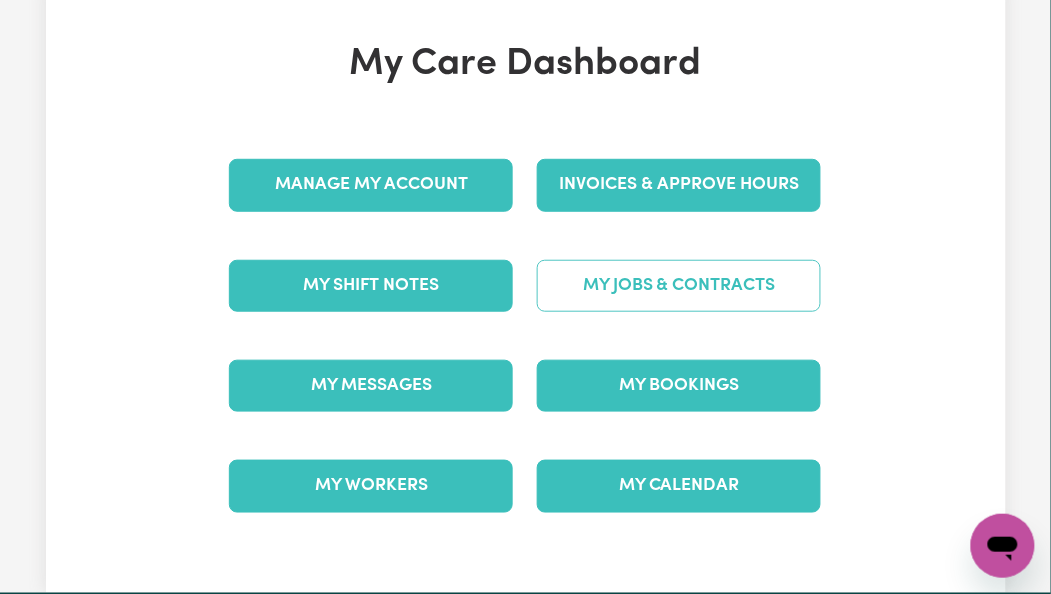 click on "My Jobs & Contracts" at bounding box center (679, 286) 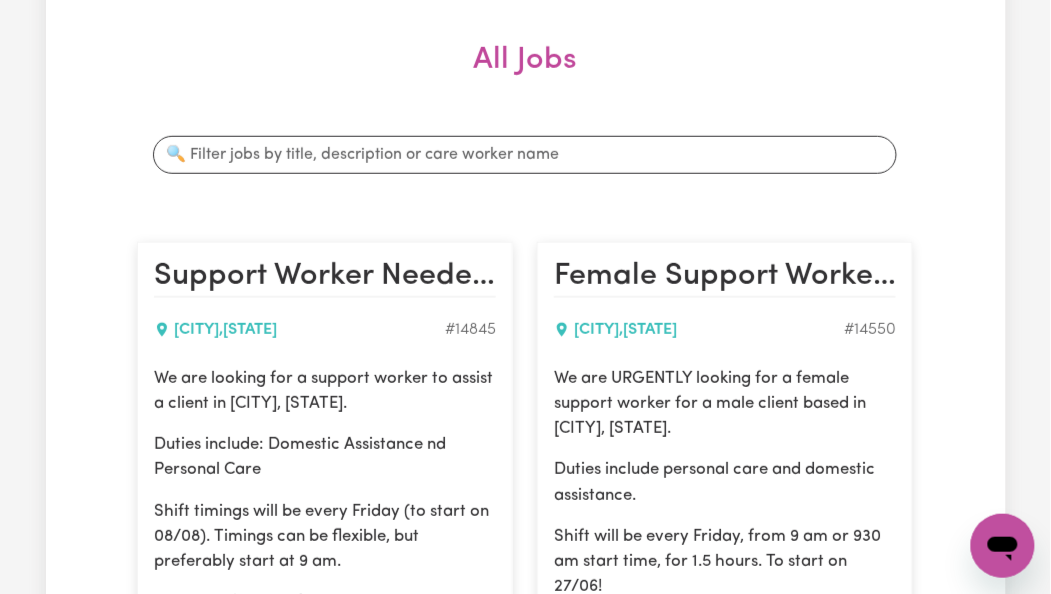 scroll, scrollTop: 533, scrollLeft: 0, axis: vertical 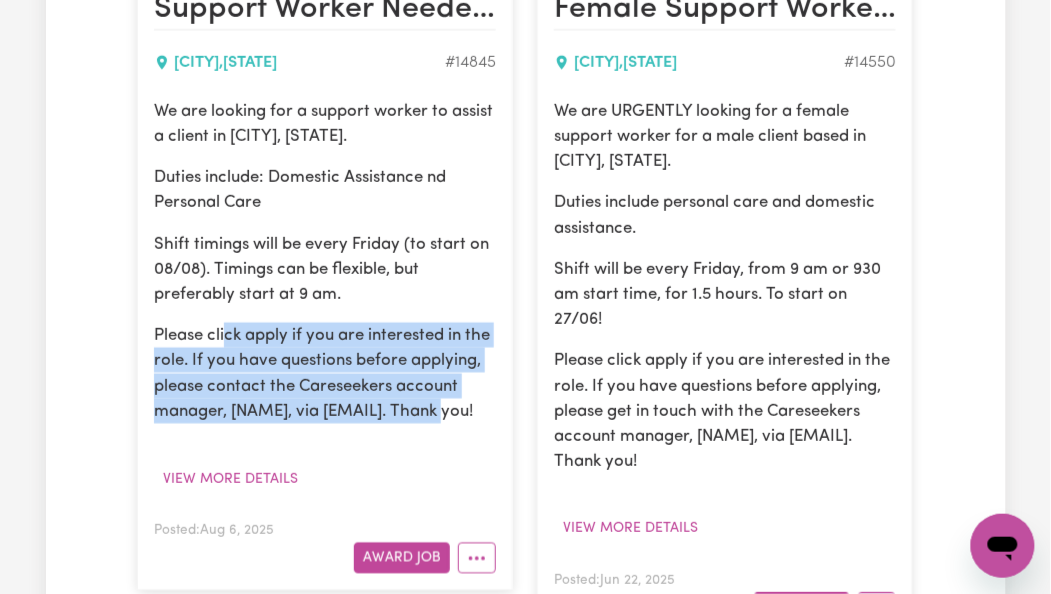drag, startPoint x: 238, startPoint y: 343, endPoint x: 322, endPoint y: 445, distance: 132.13629 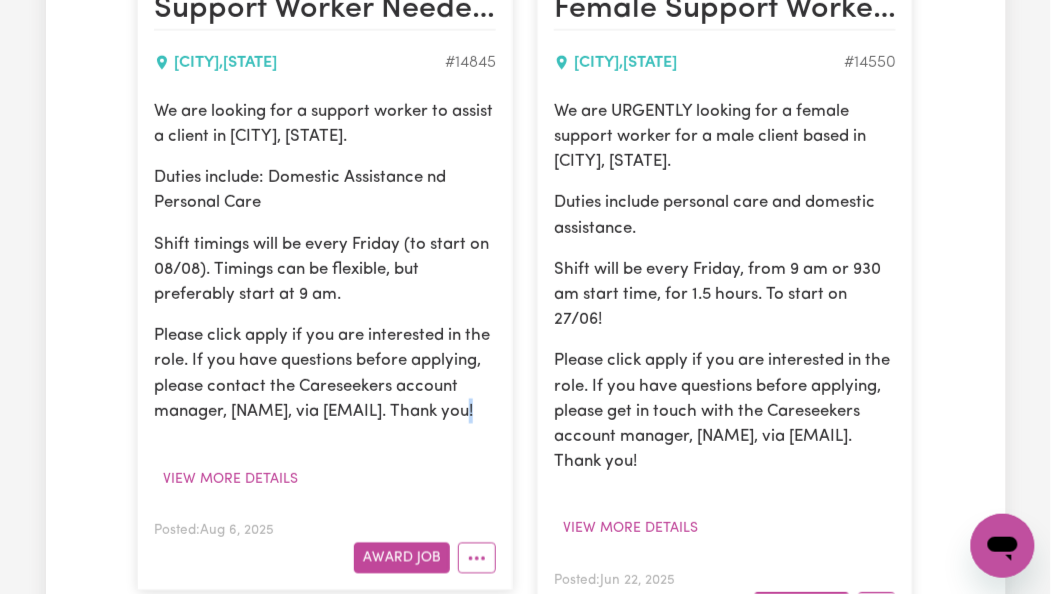 click on "Please click apply if you are interested in the role. If you have questions before applying, please contact the Careseekers account manager, [FIRST], via [EMAIL]. Thank you!" at bounding box center (325, 373) 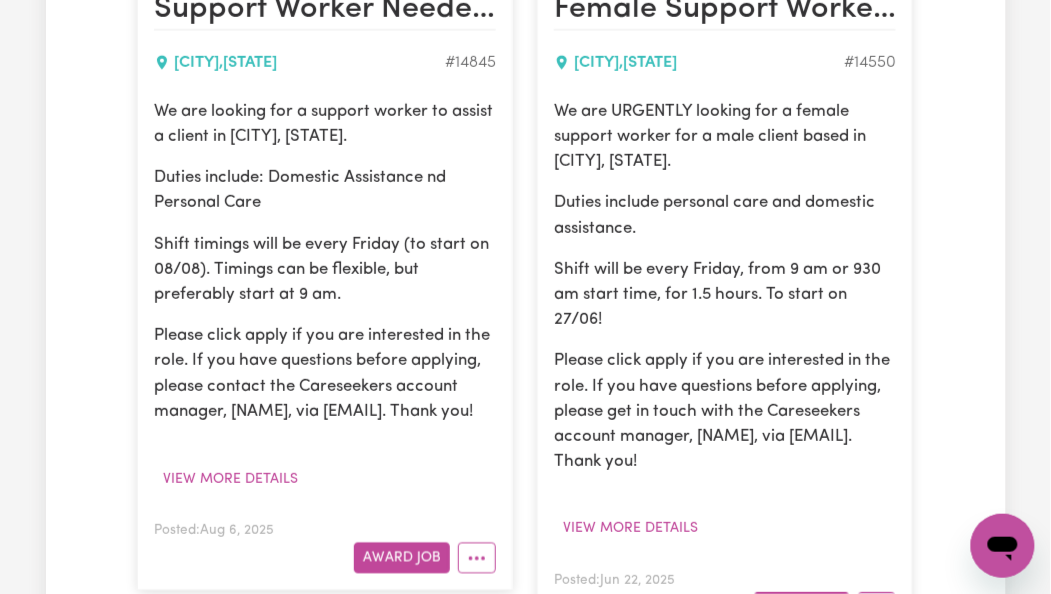 click on "We are looking for a support worker to assist a client in [CITY], [STATE]. Duties include: Domestic Assistance nd Personal Care Shift timings will be every Friday (to start on 08/08). Timings can be flexible, but preferably start at 9 am.  Please click apply if you are interested in the role. If you have questions before applying, please contact the Careseekers account manager, [FIRST], via [EMAIL]. Thank you!" at bounding box center (325, 261) 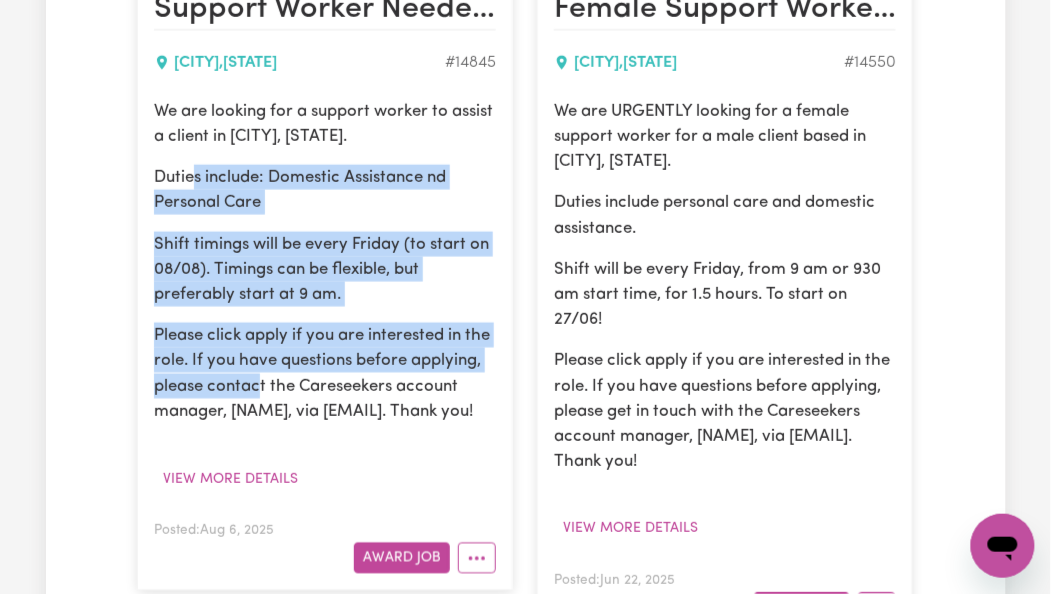 drag, startPoint x: 194, startPoint y: 150, endPoint x: 376, endPoint y: 430, distance: 333.9521 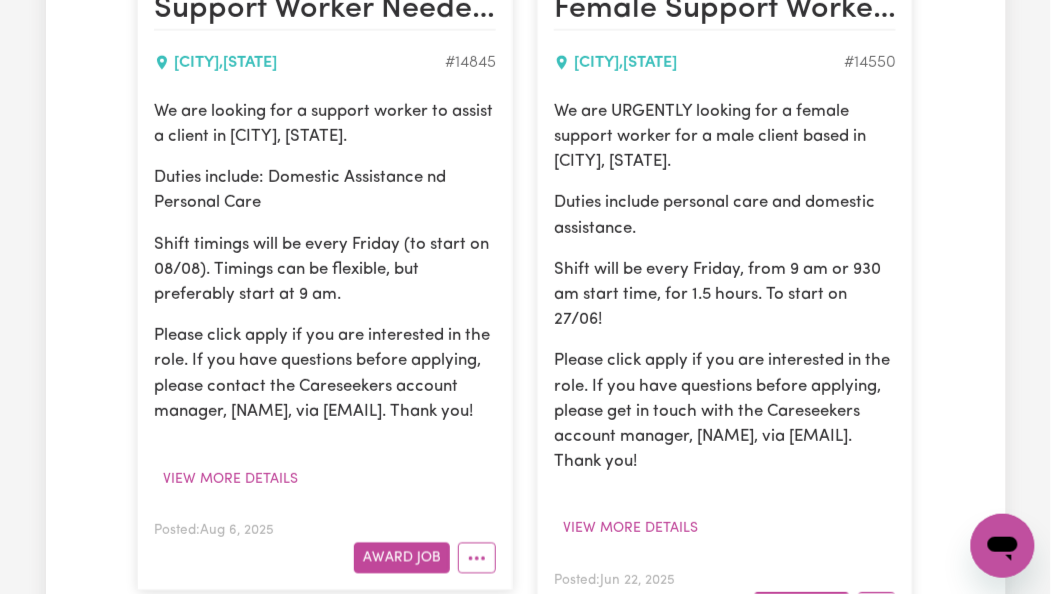 click on "Please click apply if you are interested in the role. If you have questions before applying, please contact the Careseekers account manager, [FIRST], via [EMAIL]. Thank you!" at bounding box center [325, 373] 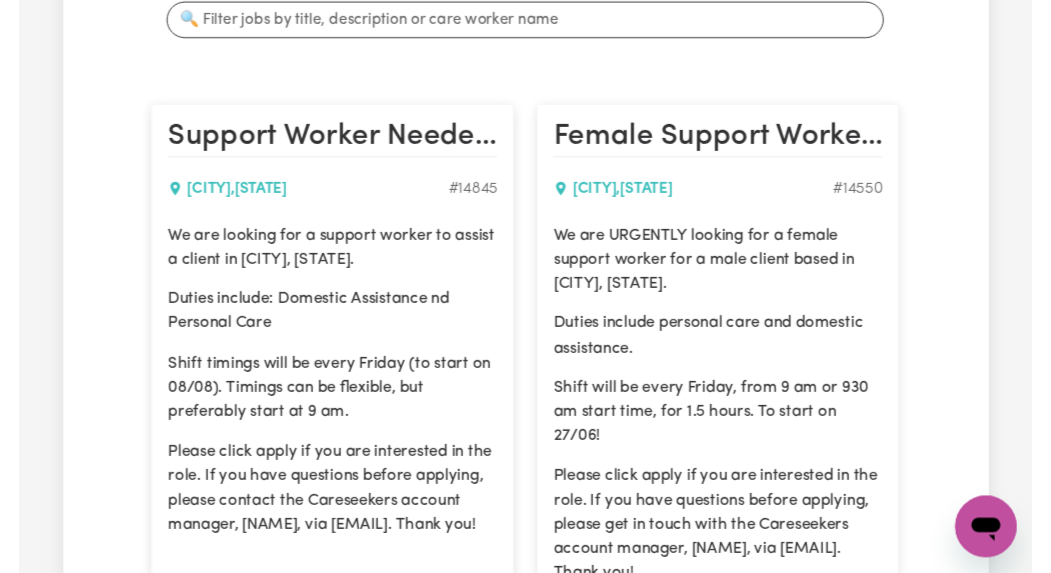 scroll, scrollTop: 0, scrollLeft: 0, axis: both 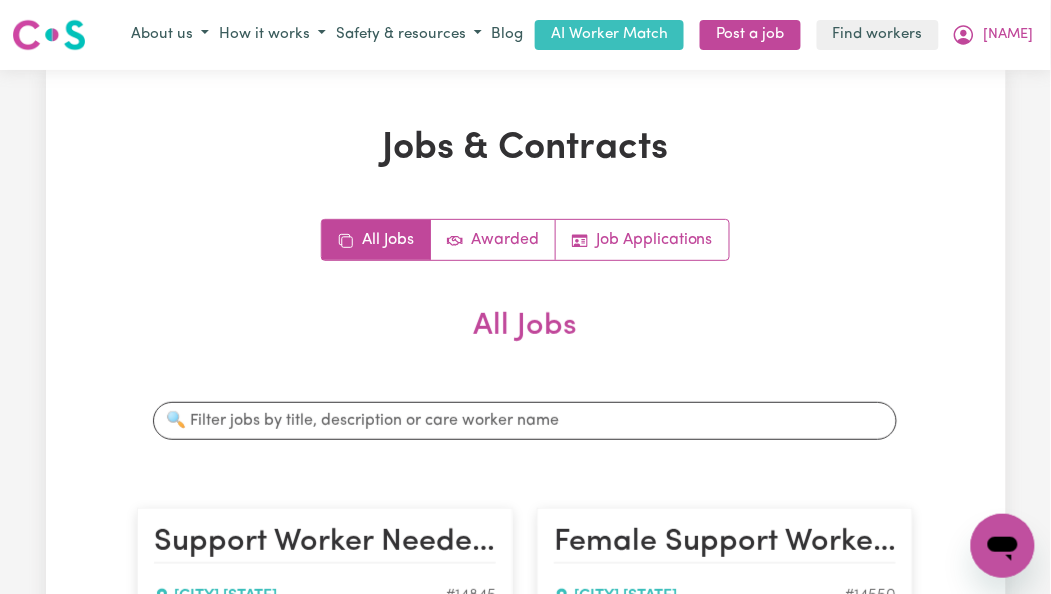 click on "Menu About us How it works Safety & resources Blog AI Worker Match Post a job Find workers [FIRST]" at bounding box center (525, 35) 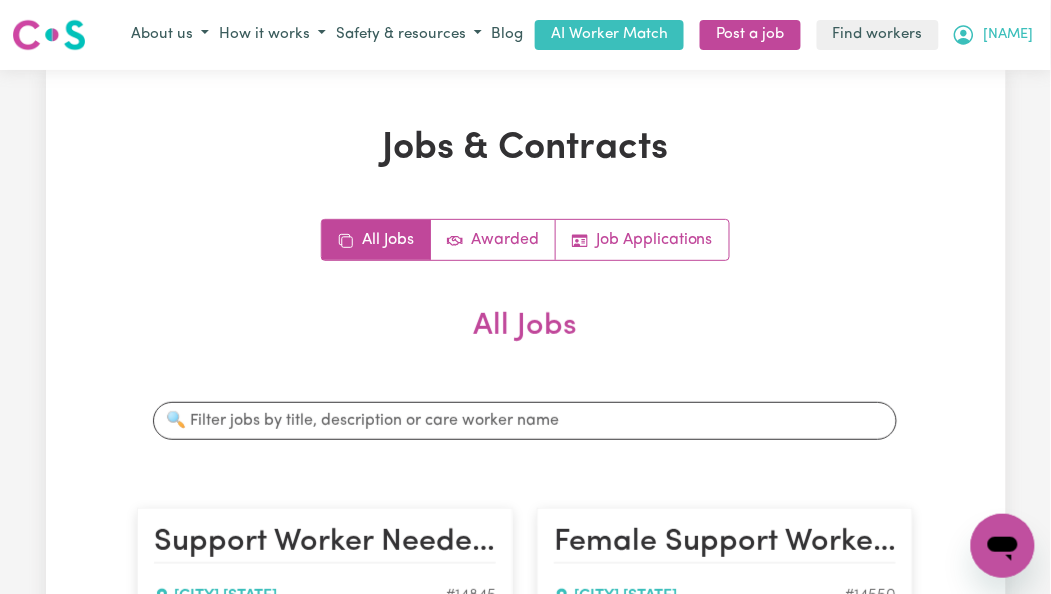 click on "[FIRST]" at bounding box center [993, 35] 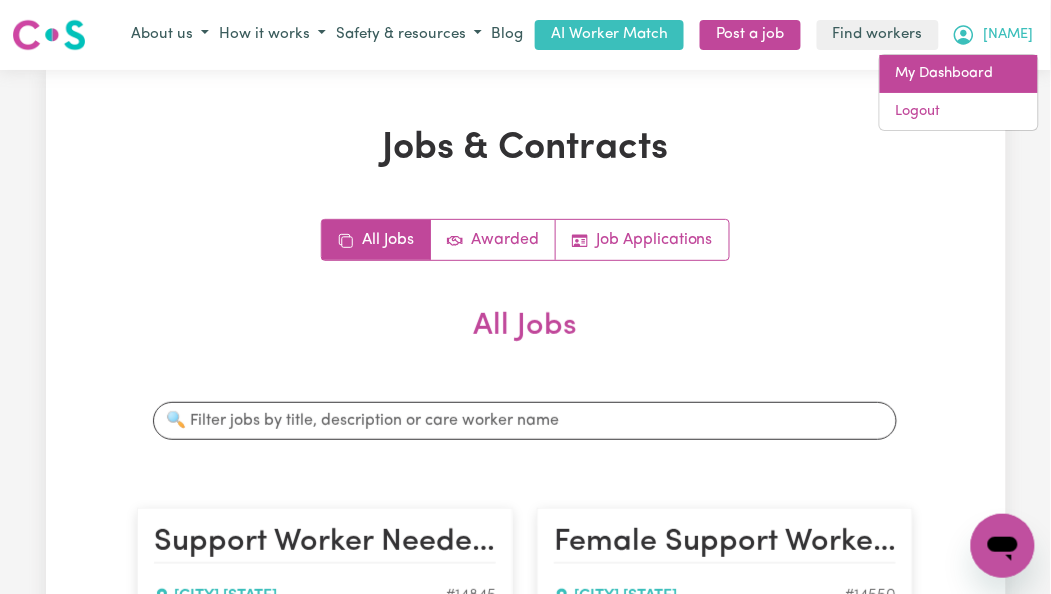 click on "My Dashboard" at bounding box center [959, 74] 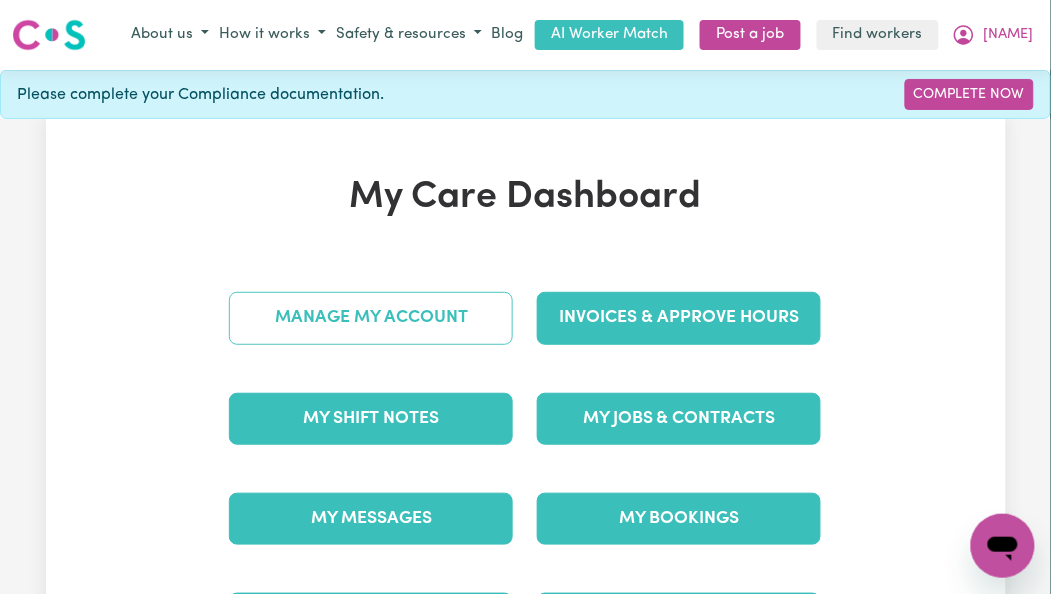 click on "Manage My Account" at bounding box center [371, 318] 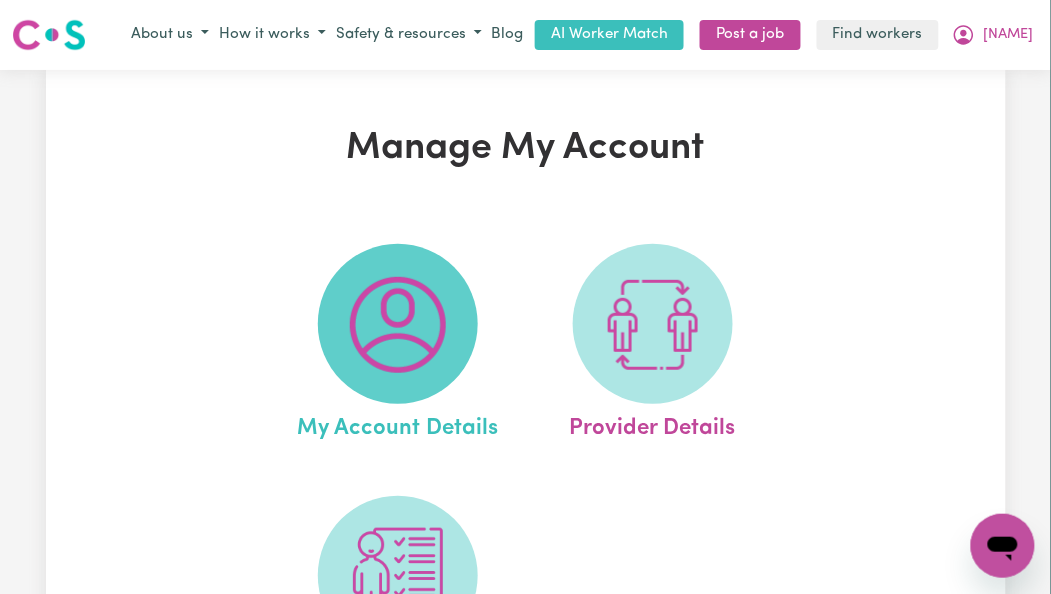 click at bounding box center (398, 325) 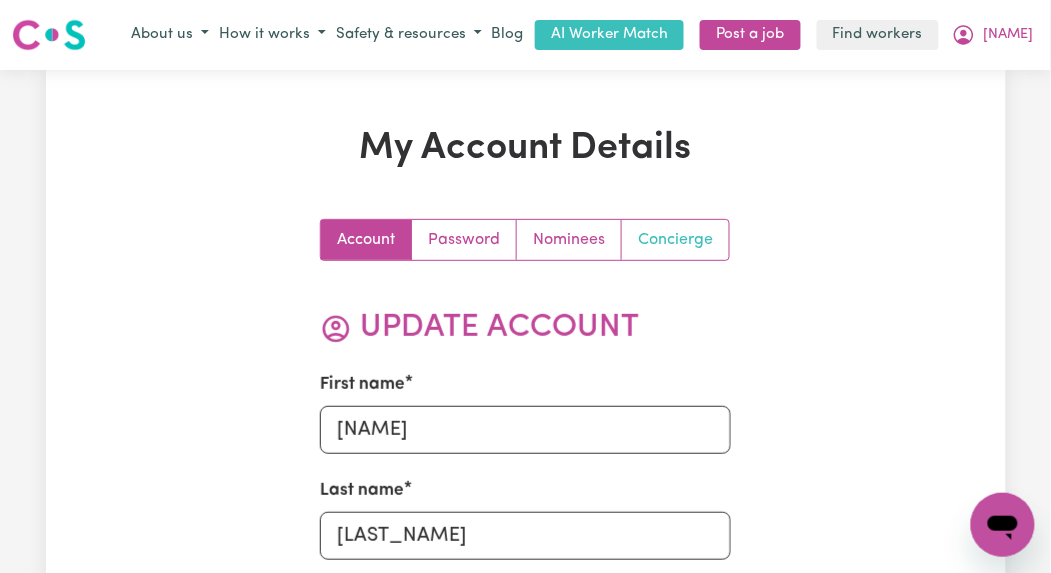 click on "Concierge" at bounding box center (675, 240) 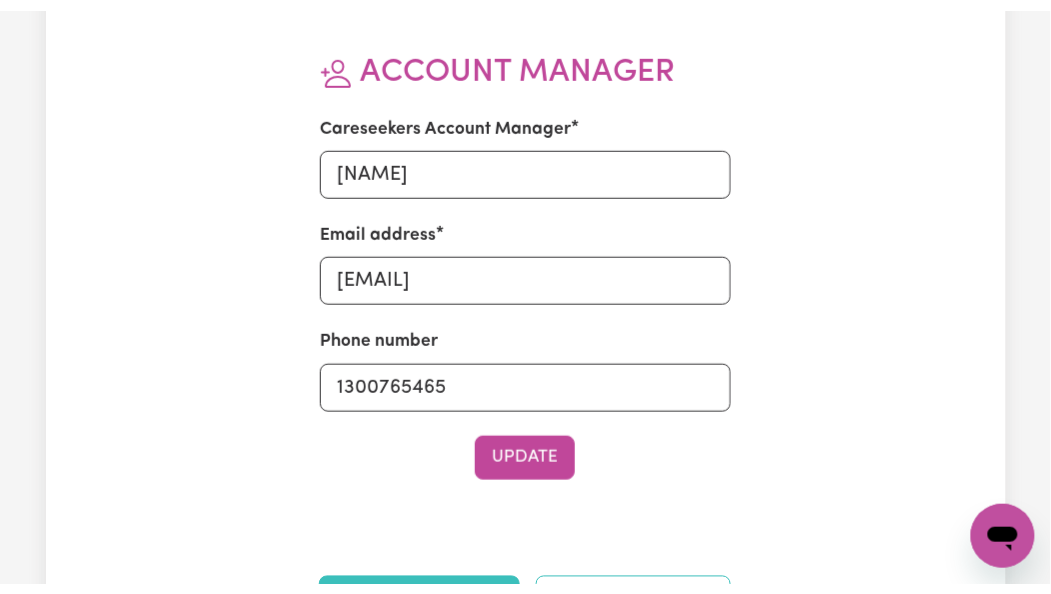 scroll, scrollTop: 0, scrollLeft: 0, axis: both 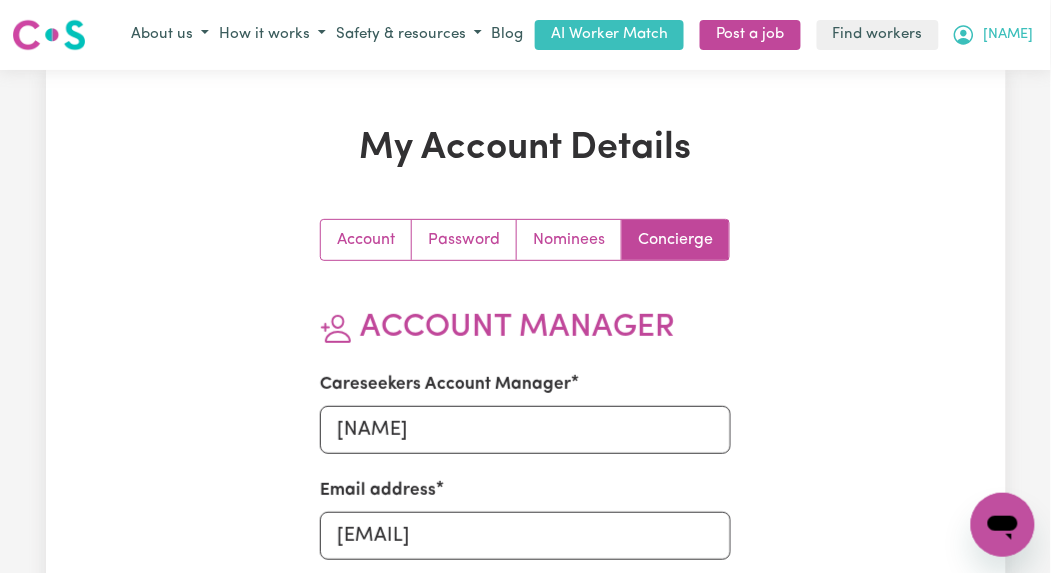 click on "[FIRST]" at bounding box center [1009, 35] 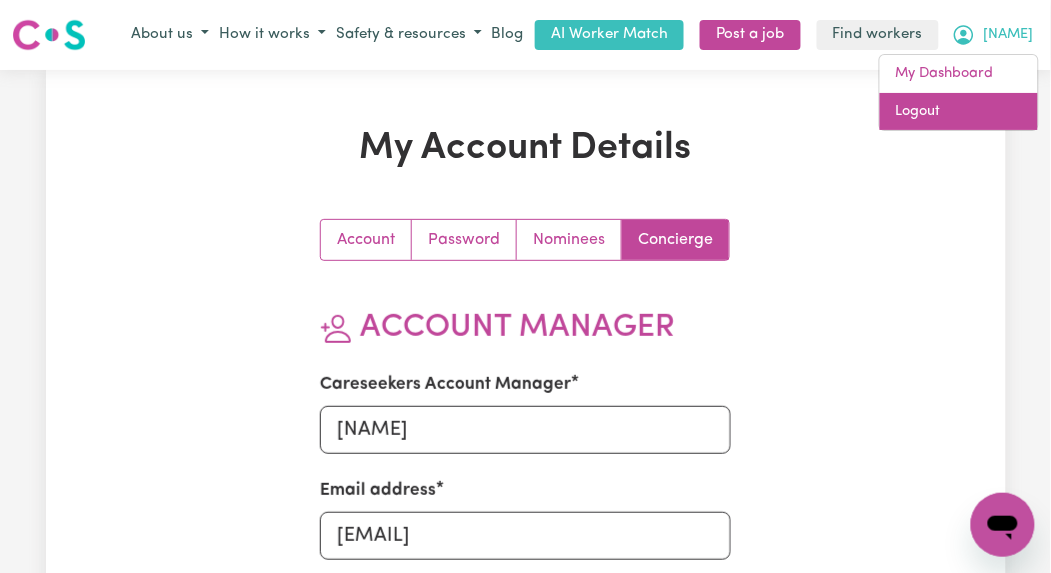 click on "Logout" at bounding box center (959, 112) 